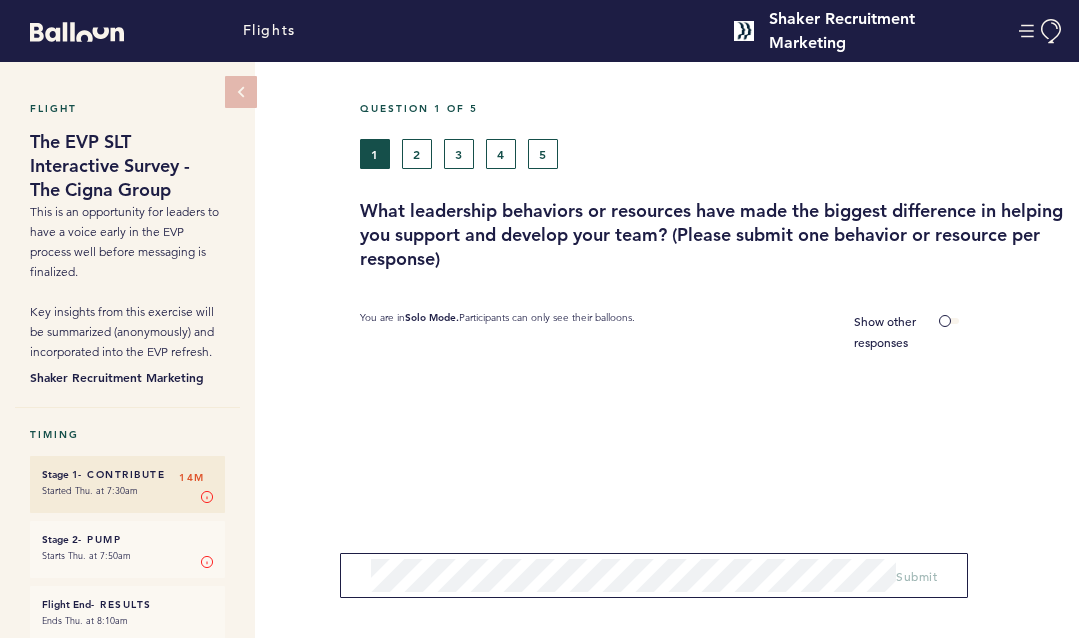 scroll, scrollTop: 0, scrollLeft: 0, axis: both 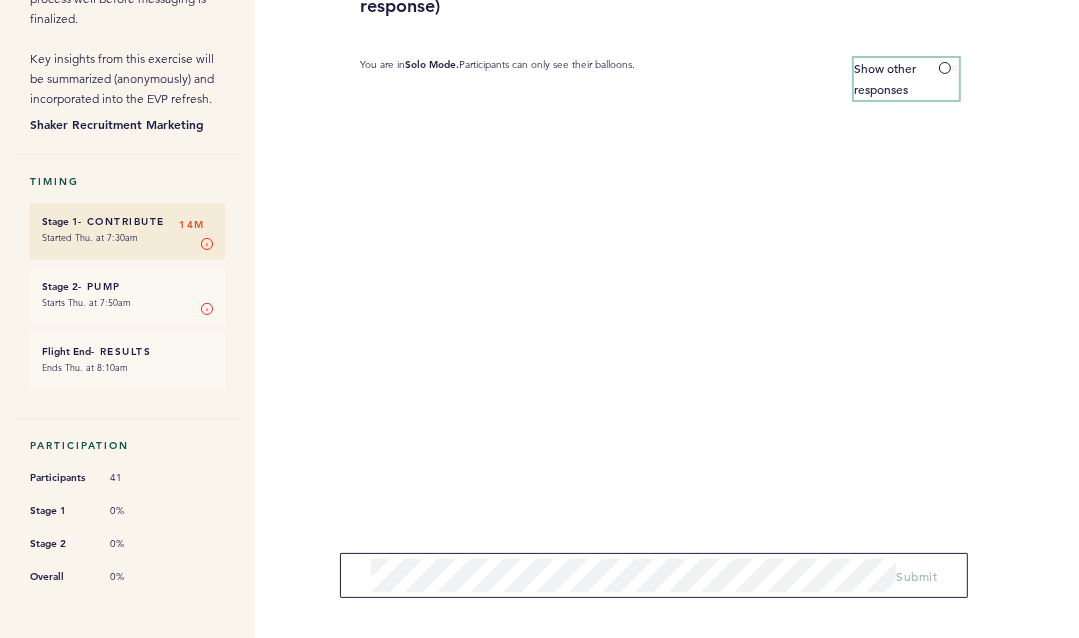 click at bounding box center (949, 68) 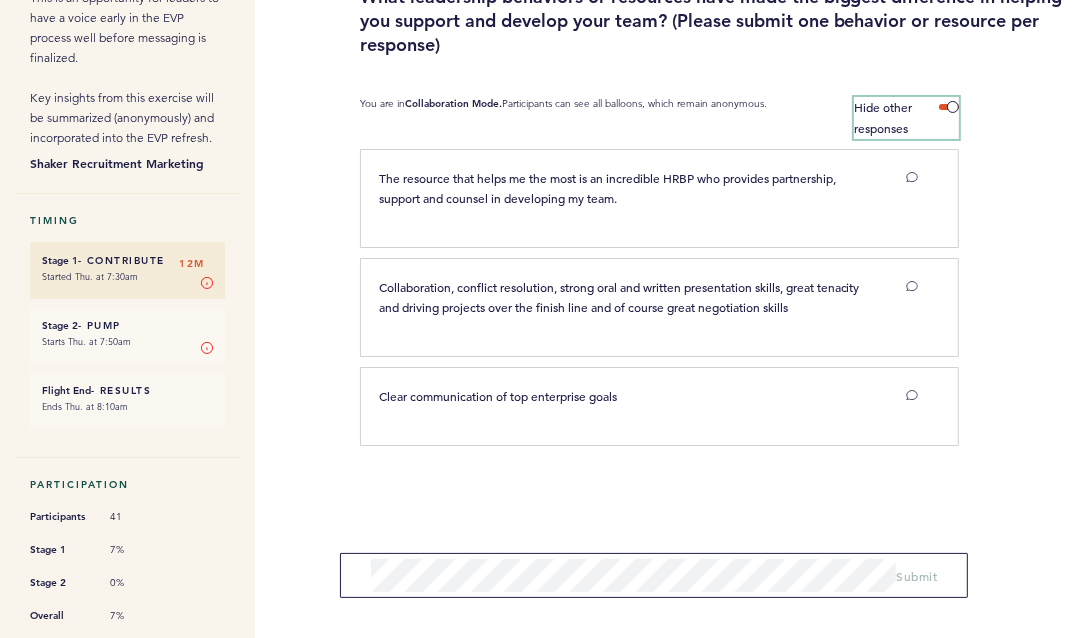 scroll, scrollTop: 253, scrollLeft: 0, axis: vertical 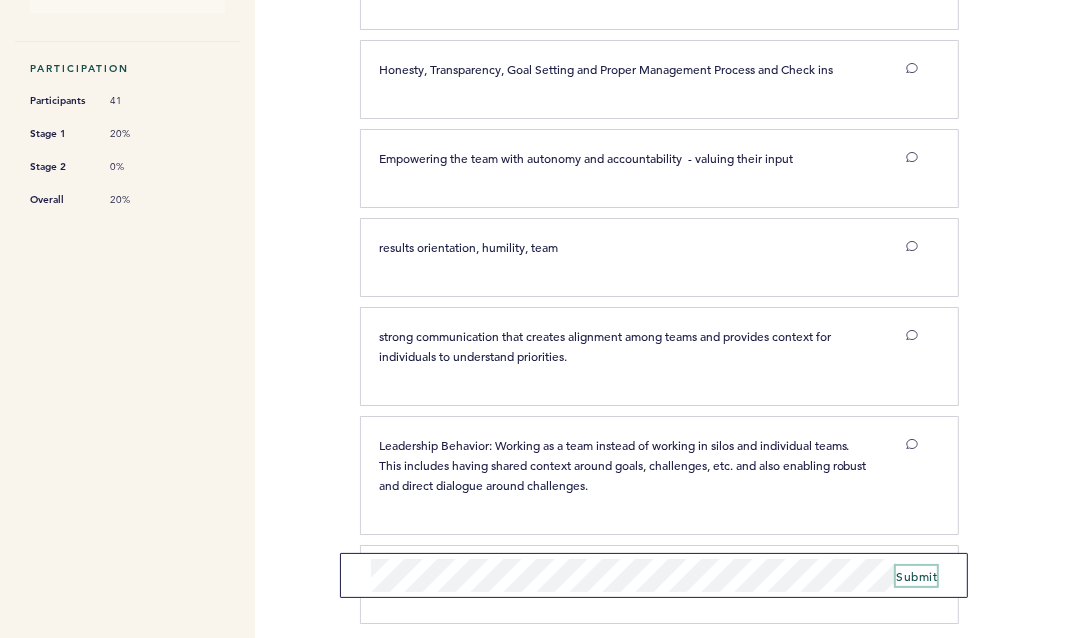 click on "Submit" at bounding box center [916, 576] 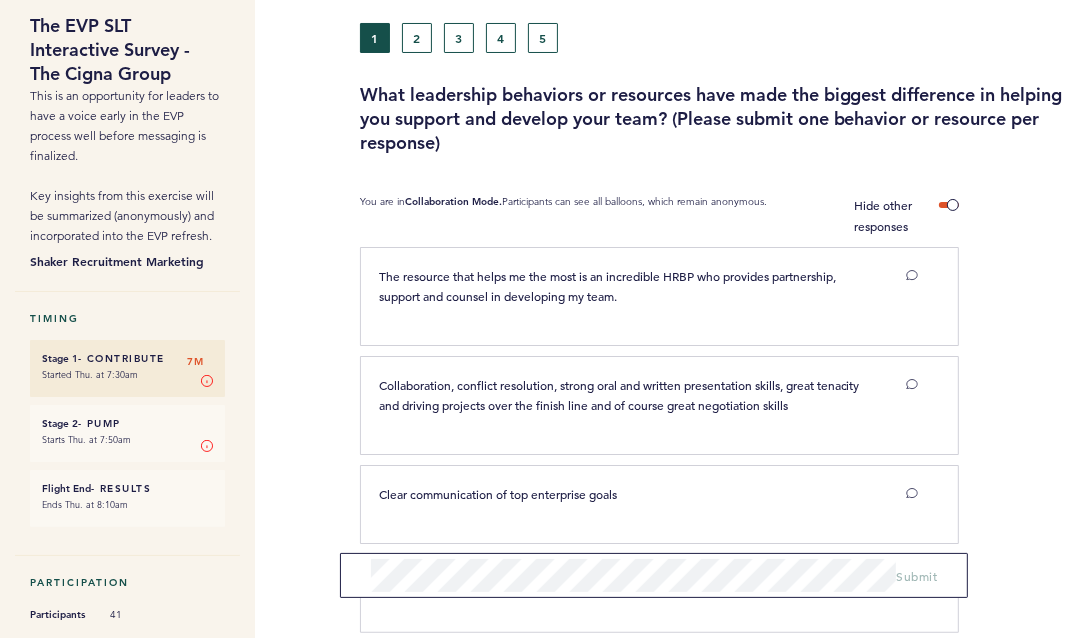 scroll, scrollTop: 100, scrollLeft: 0, axis: vertical 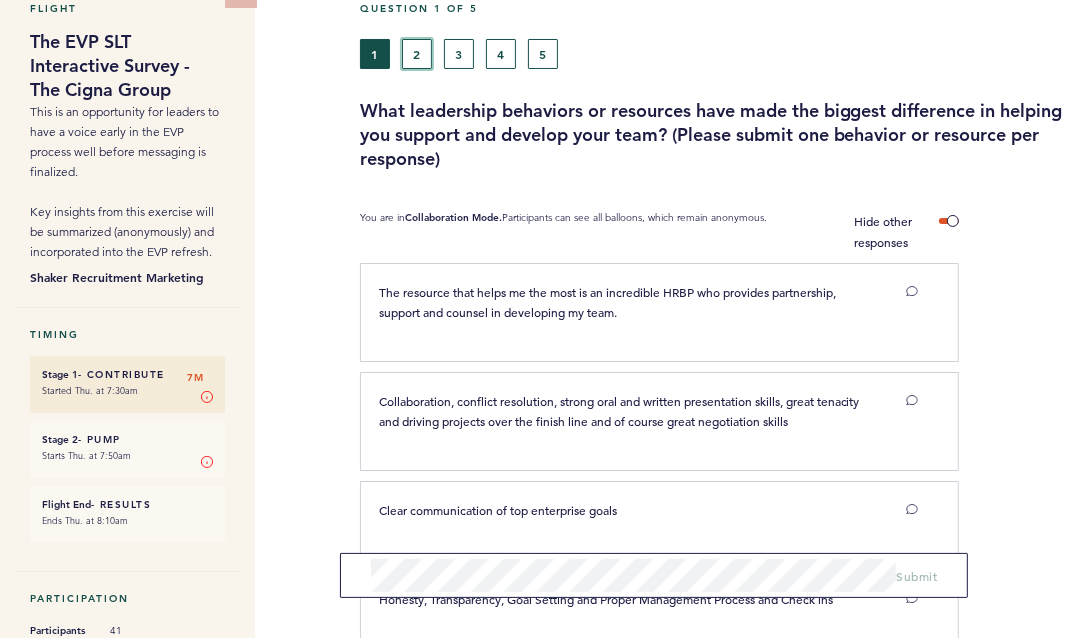 click on "2" at bounding box center (417, 54) 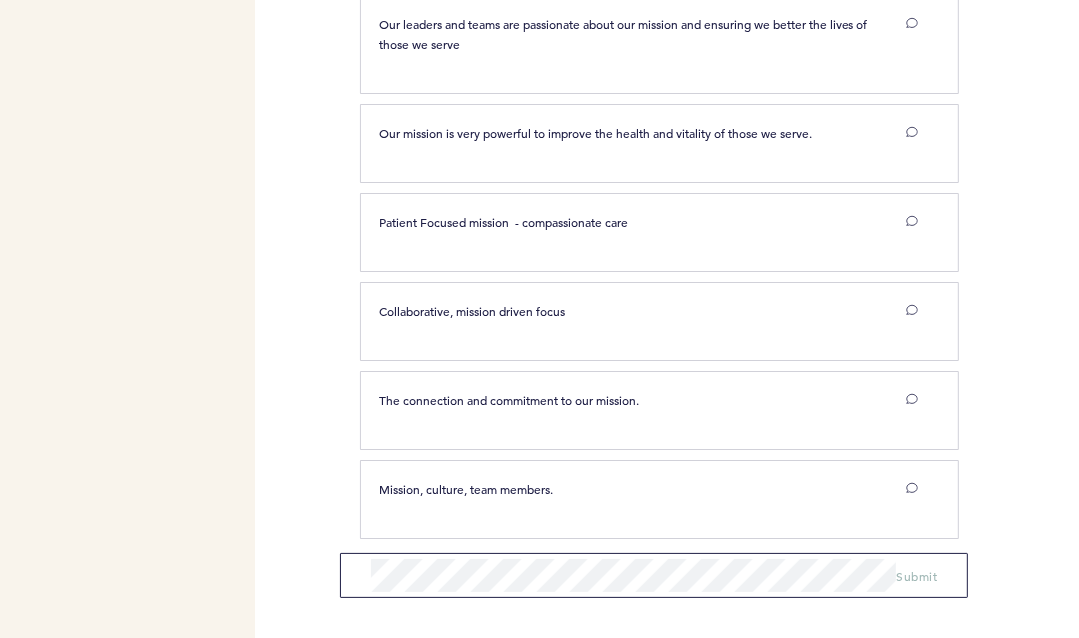 scroll, scrollTop: 1512, scrollLeft: 0, axis: vertical 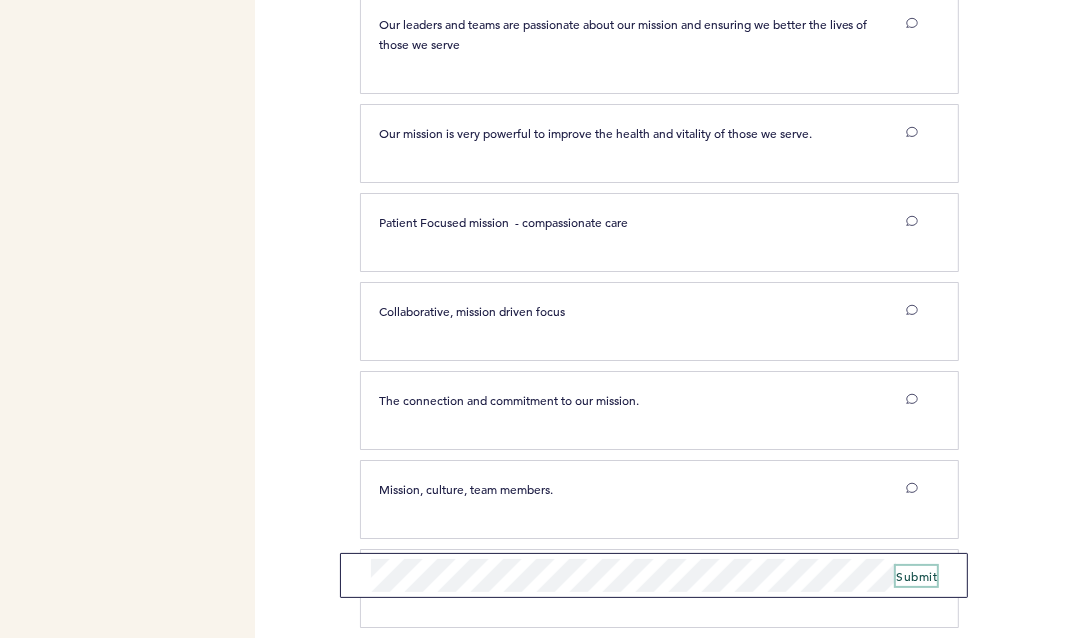 click on "Submit" at bounding box center [916, 576] 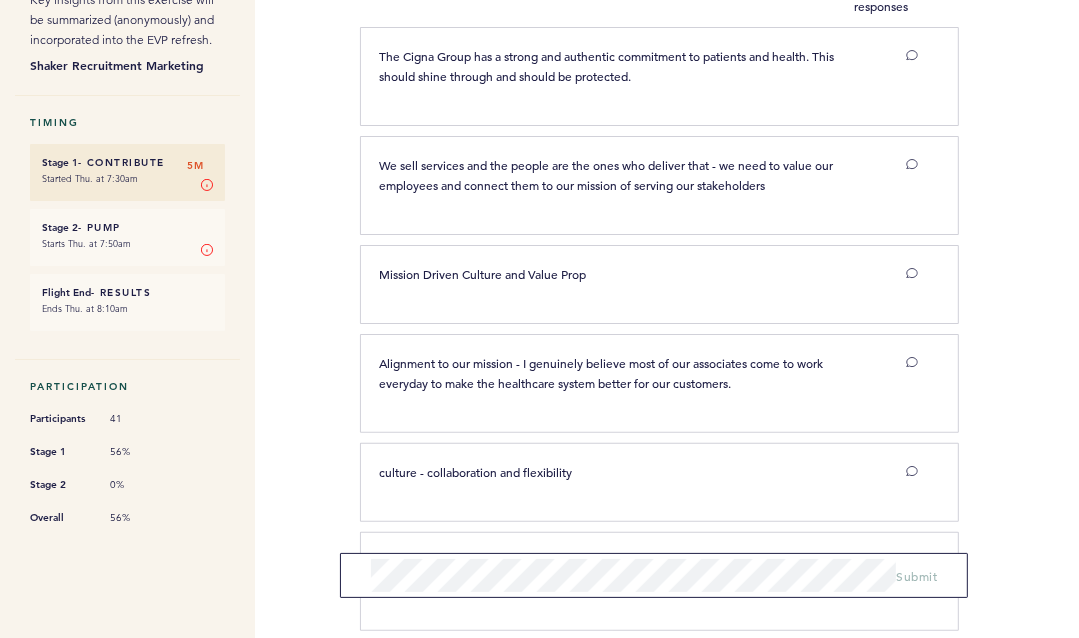 scroll, scrollTop: 0, scrollLeft: 0, axis: both 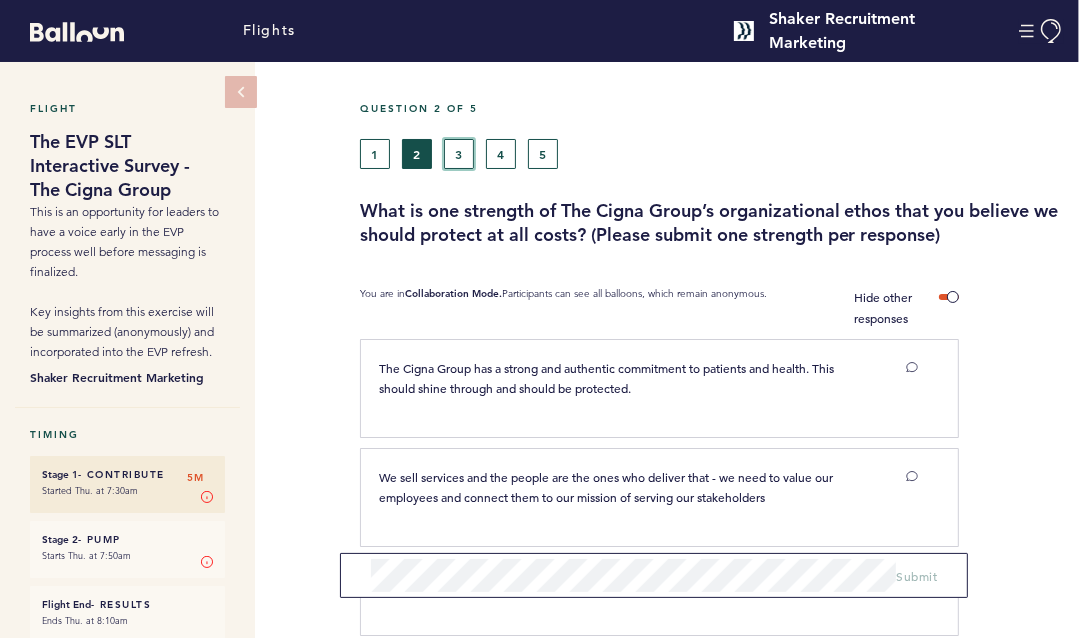 click on "3" at bounding box center [459, 154] 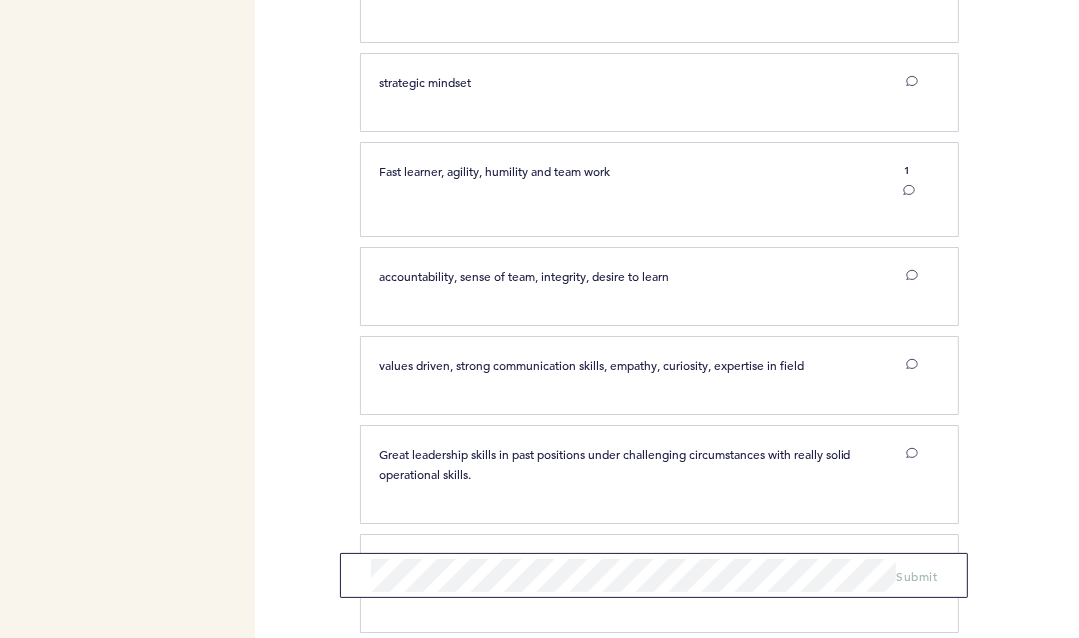 scroll, scrollTop: 1393, scrollLeft: 0, axis: vertical 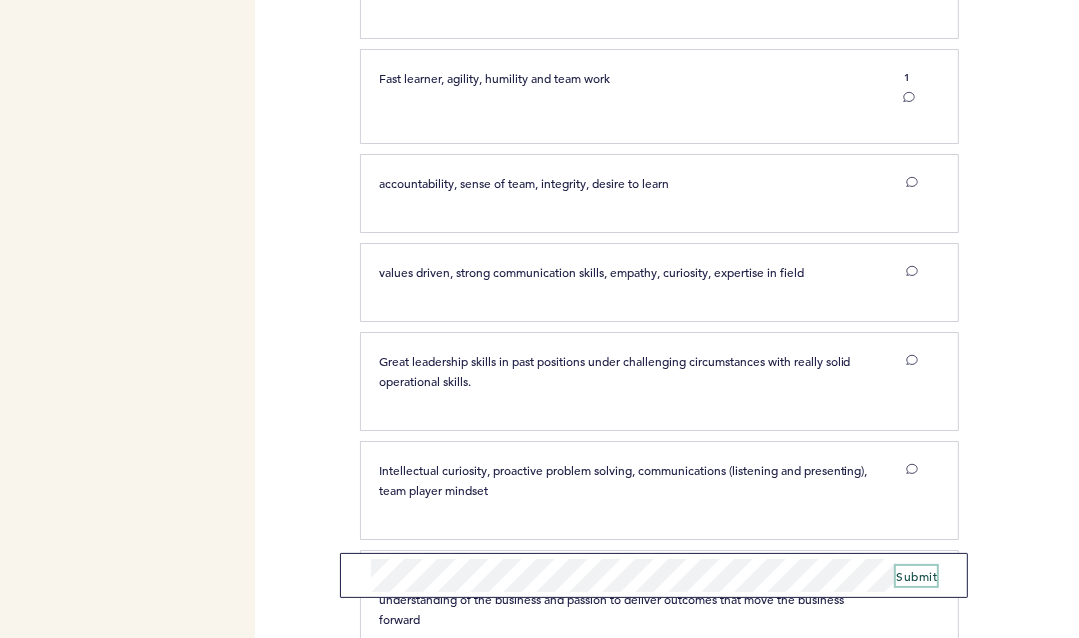 click on "Submit" at bounding box center (916, 576) 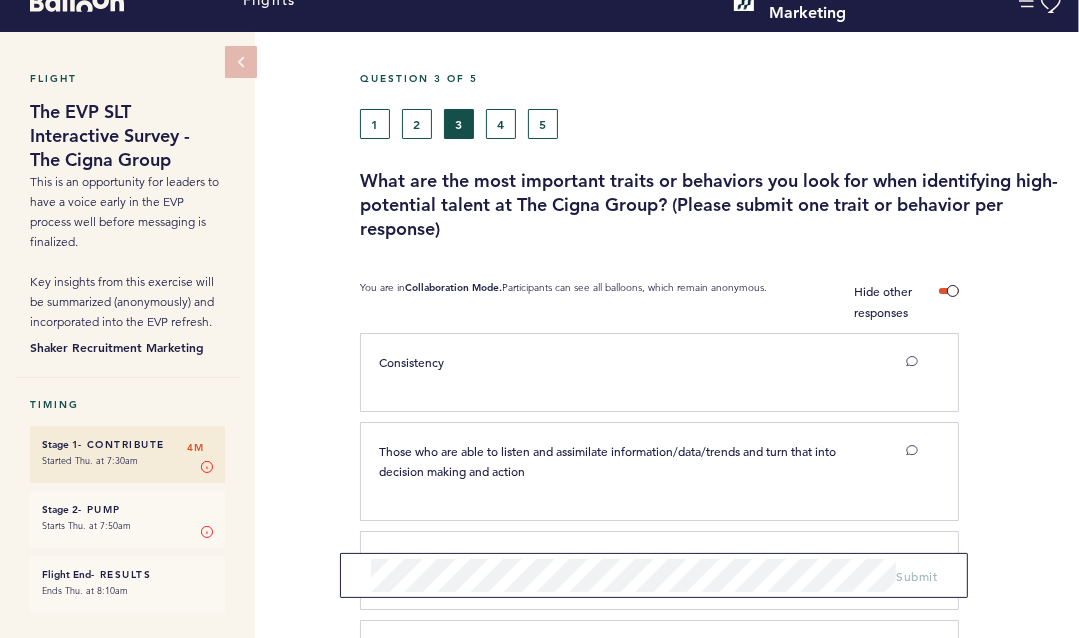 scroll, scrollTop: 0, scrollLeft: 0, axis: both 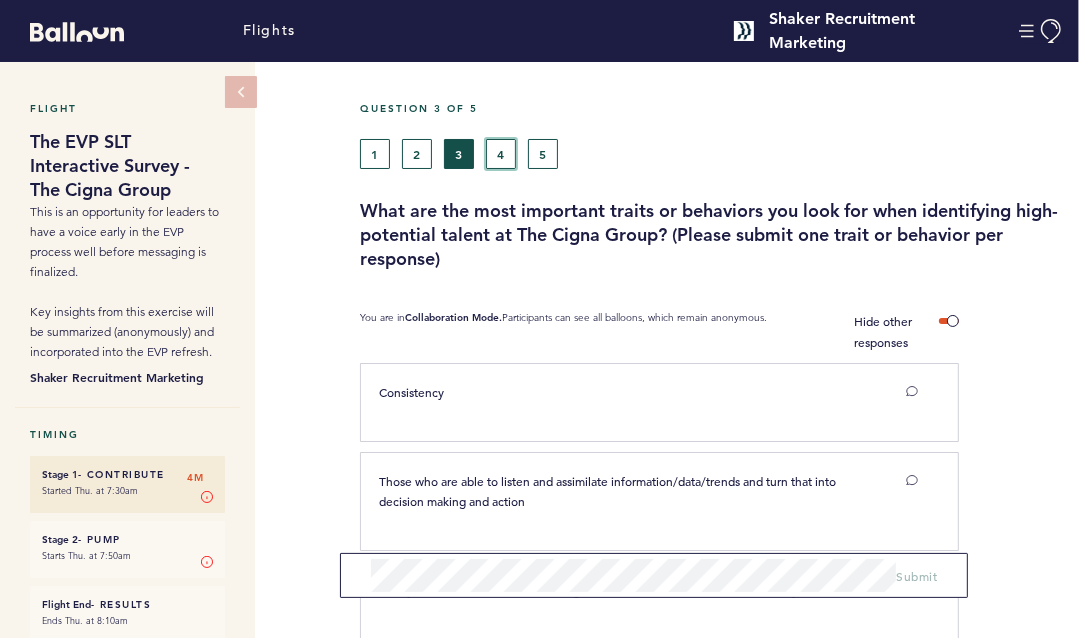 click on "4" at bounding box center (501, 154) 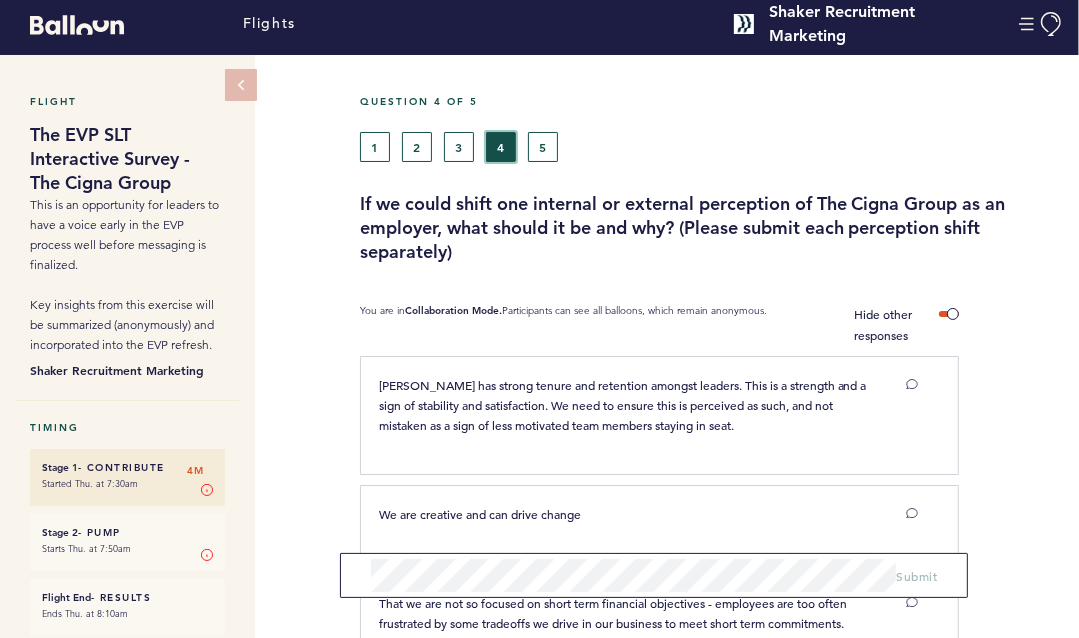 scroll, scrollTop: 0, scrollLeft: 0, axis: both 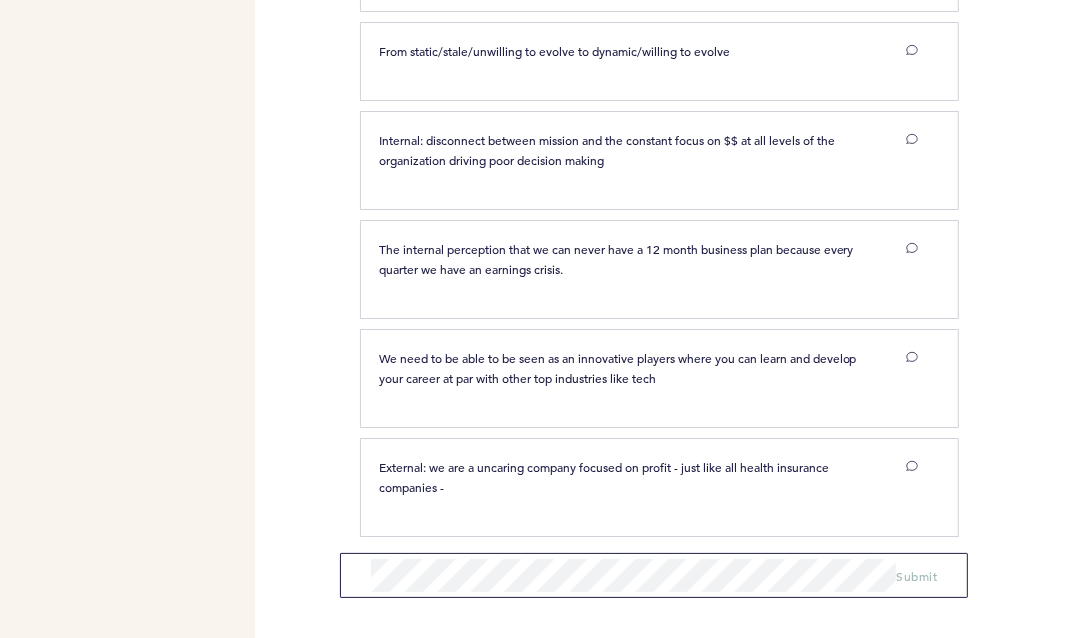 click on "Submit" at bounding box center [654, 575] 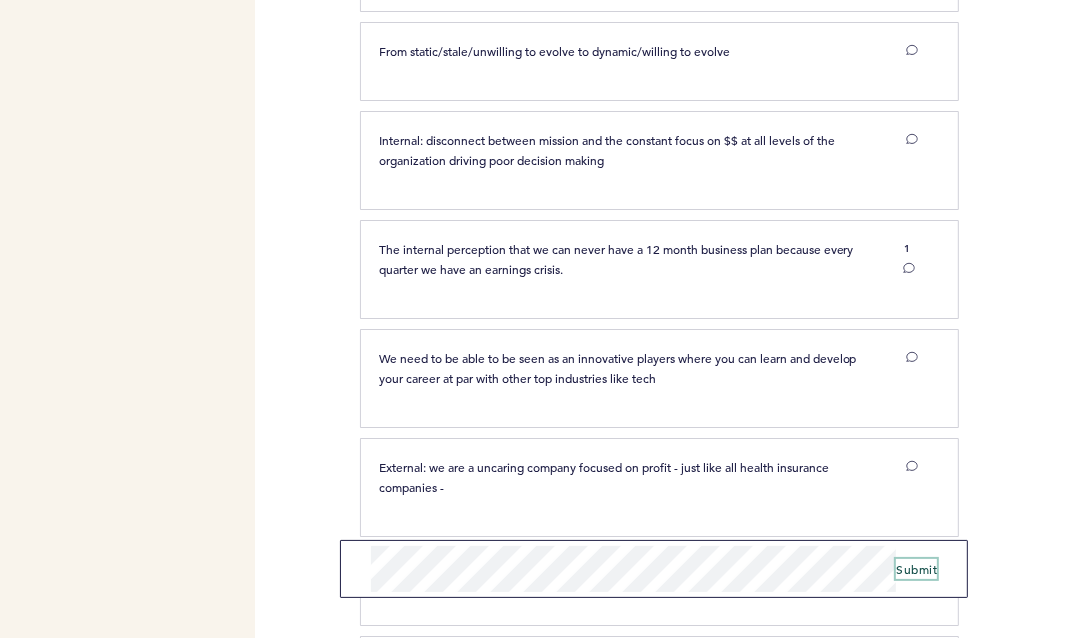 click on "Submit" at bounding box center [916, 569] 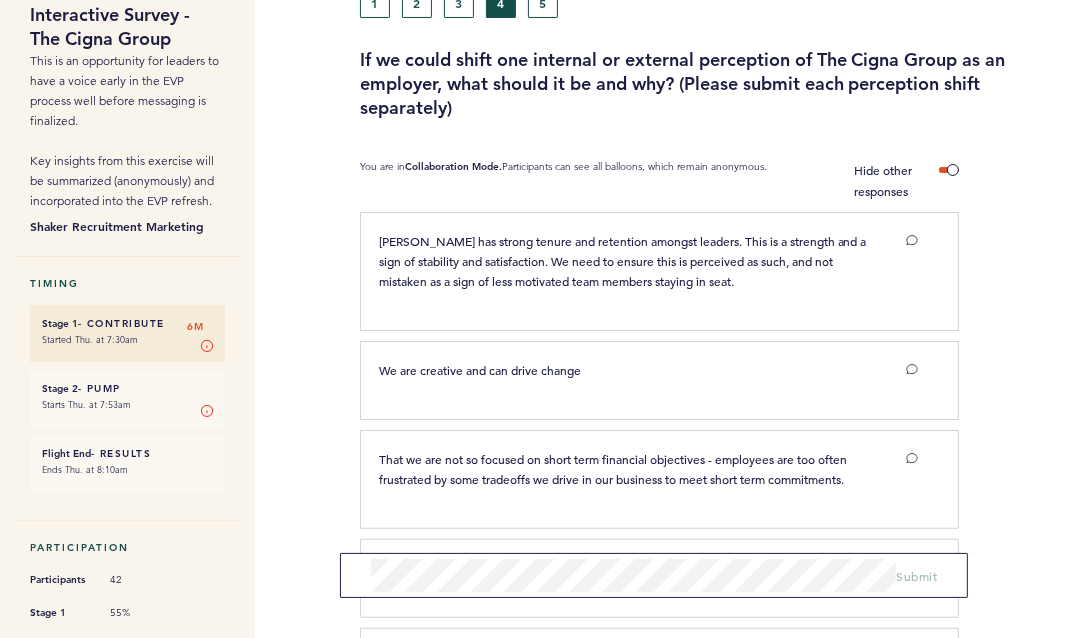scroll, scrollTop: 0, scrollLeft: 0, axis: both 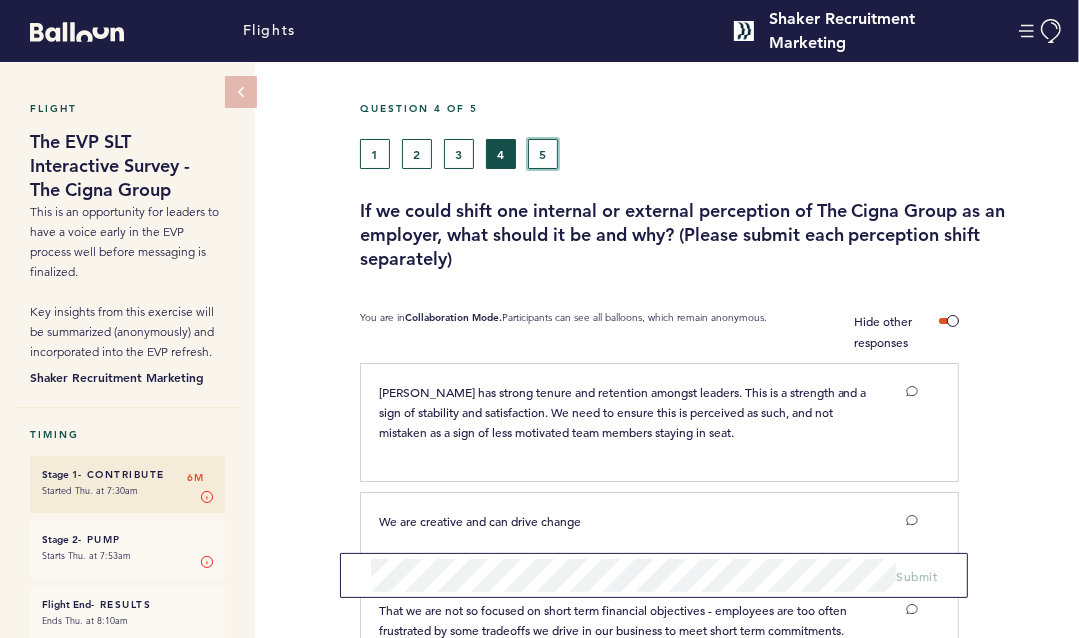 click on "5" at bounding box center [543, 154] 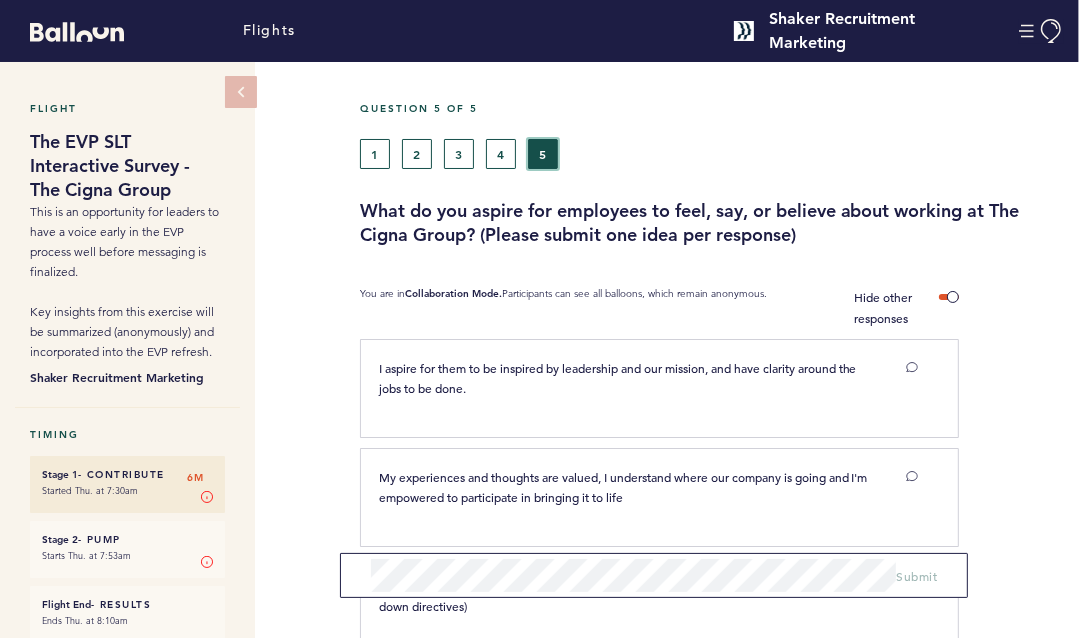 type 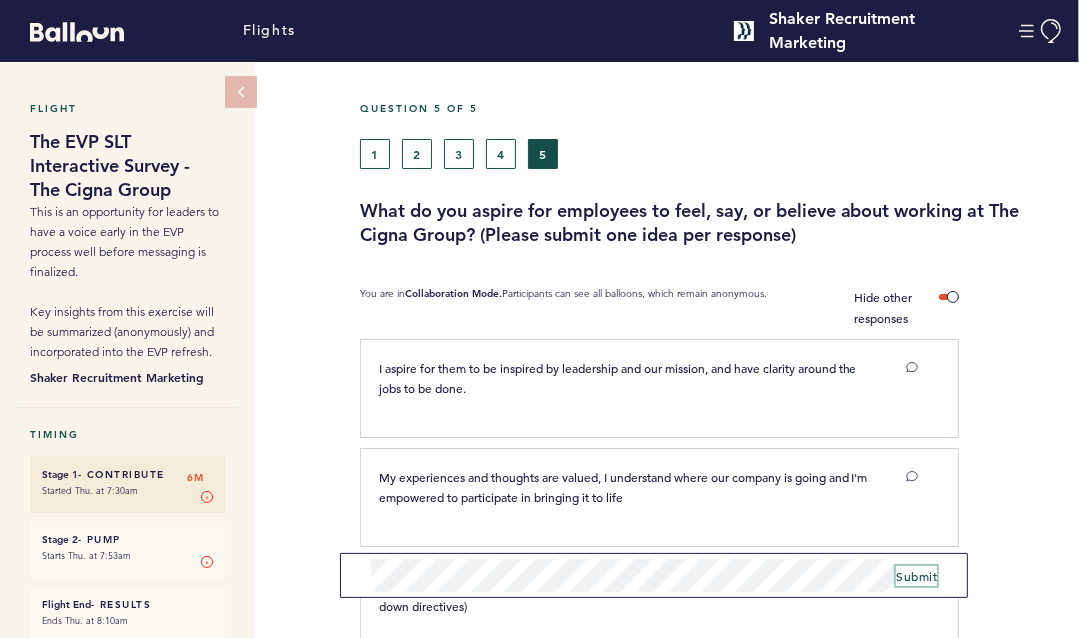 click on "Submit" at bounding box center (916, 576) 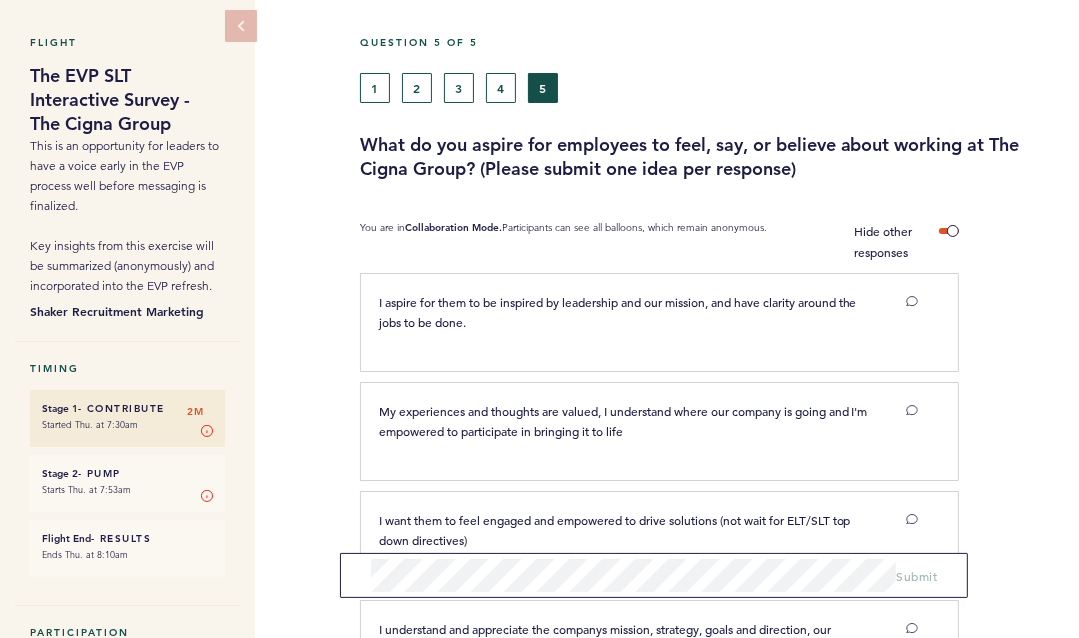 scroll, scrollTop: 200, scrollLeft: 0, axis: vertical 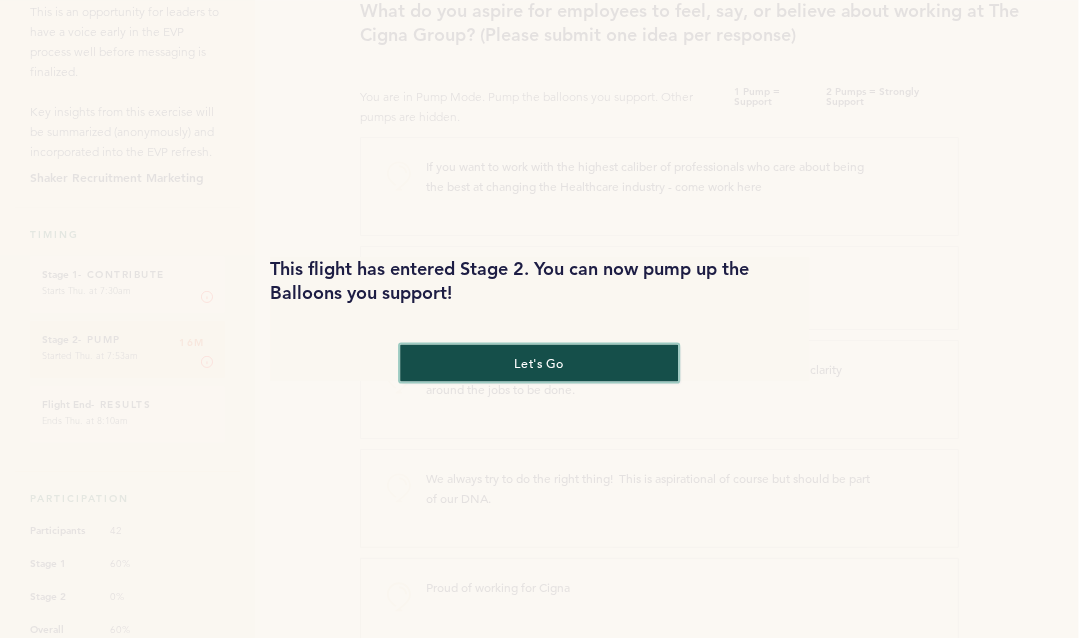 click on "let's go" at bounding box center [539, 362] 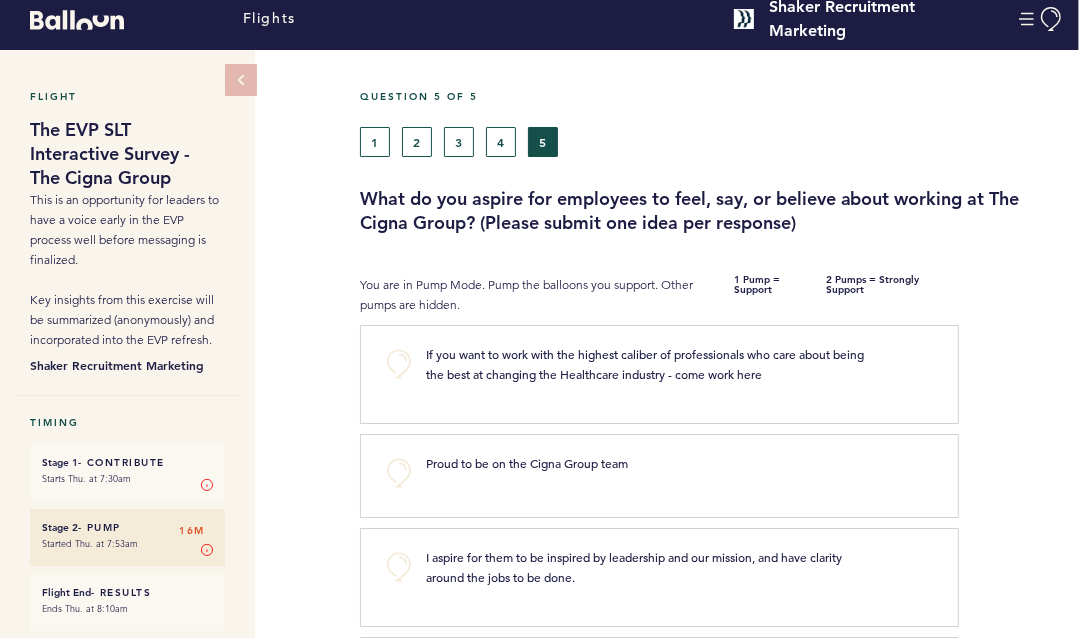 scroll, scrollTop: 0, scrollLeft: 0, axis: both 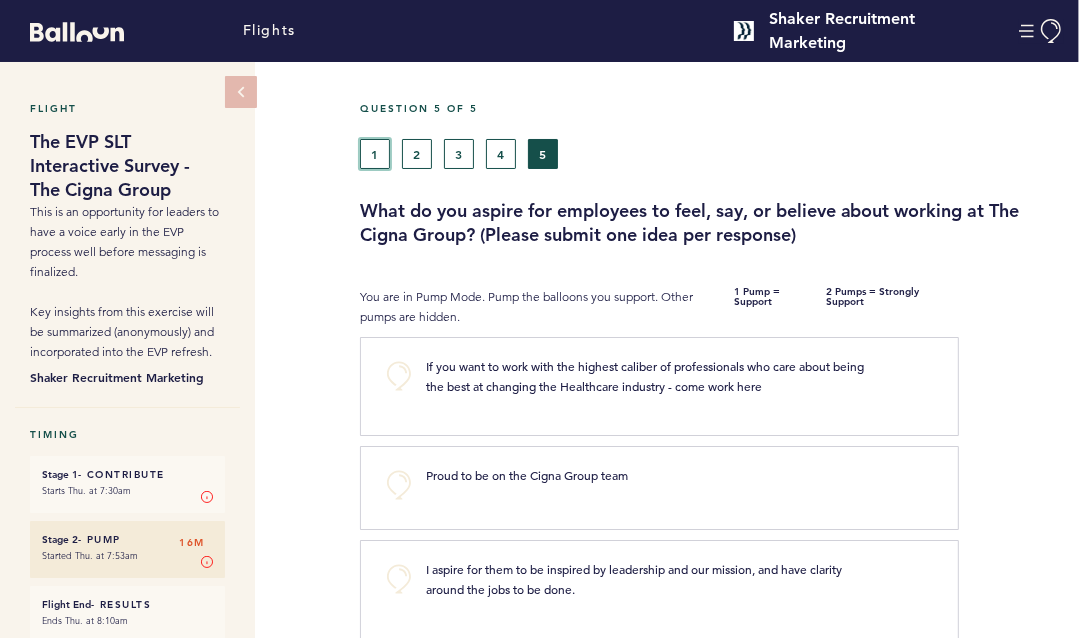 click on "1" at bounding box center [375, 154] 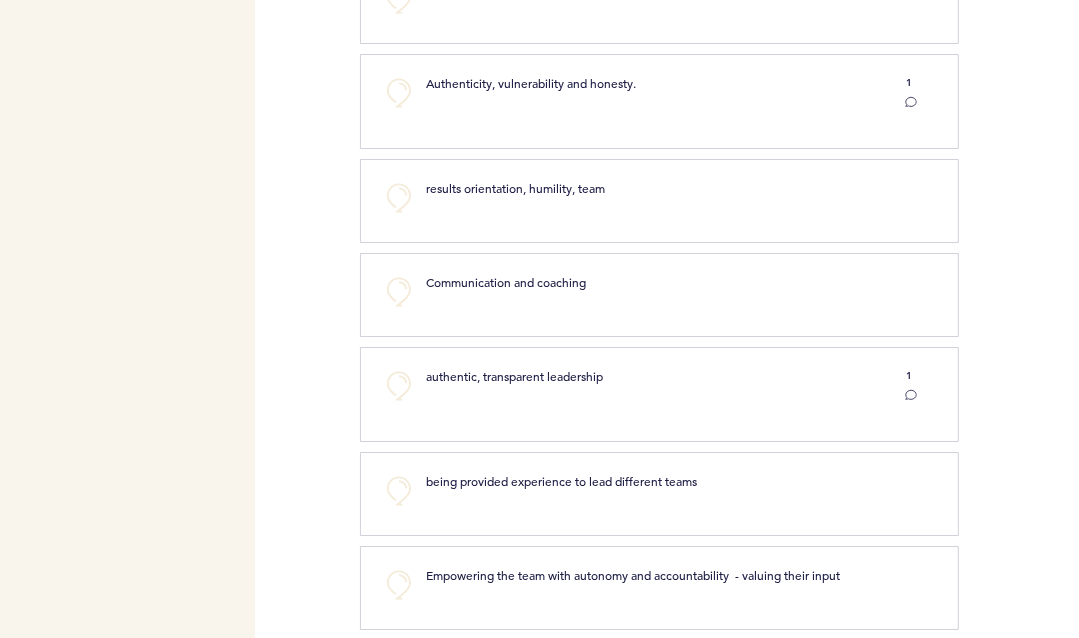 scroll, scrollTop: 1600, scrollLeft: 0, axis: vertical 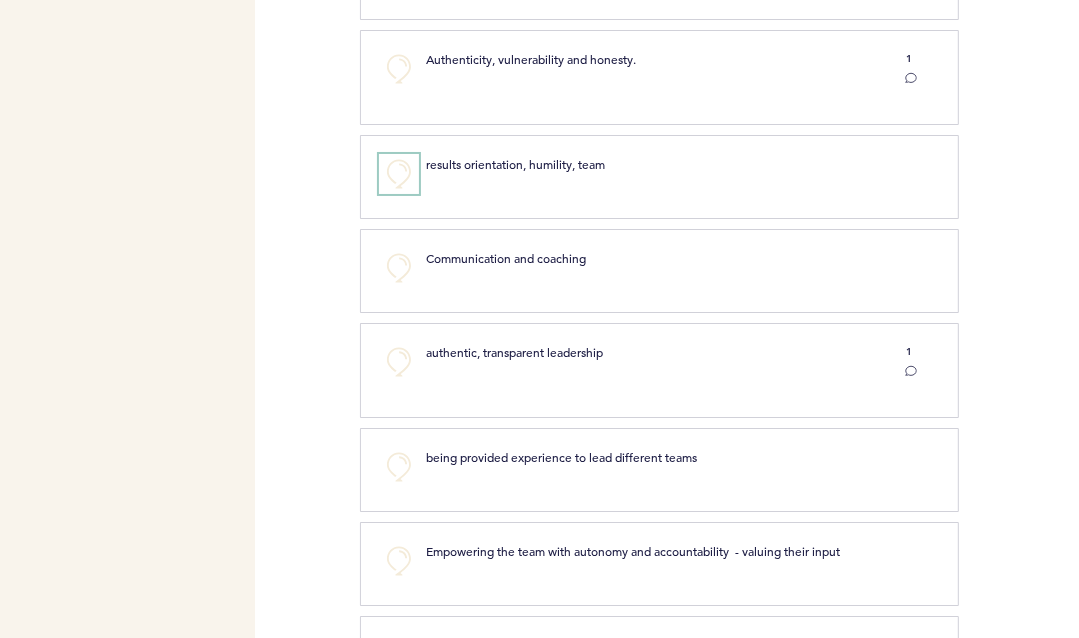 click on "+0" at bounding box center (399, 174) 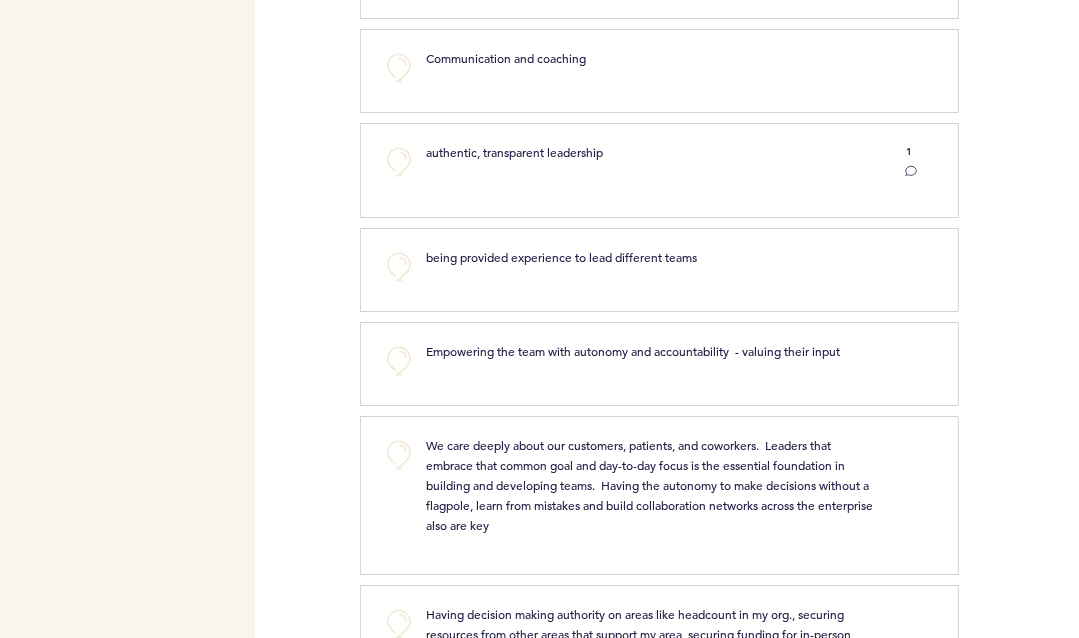 scroll, scrollTop: 1700, scrollLeft: 0, axis: vertical 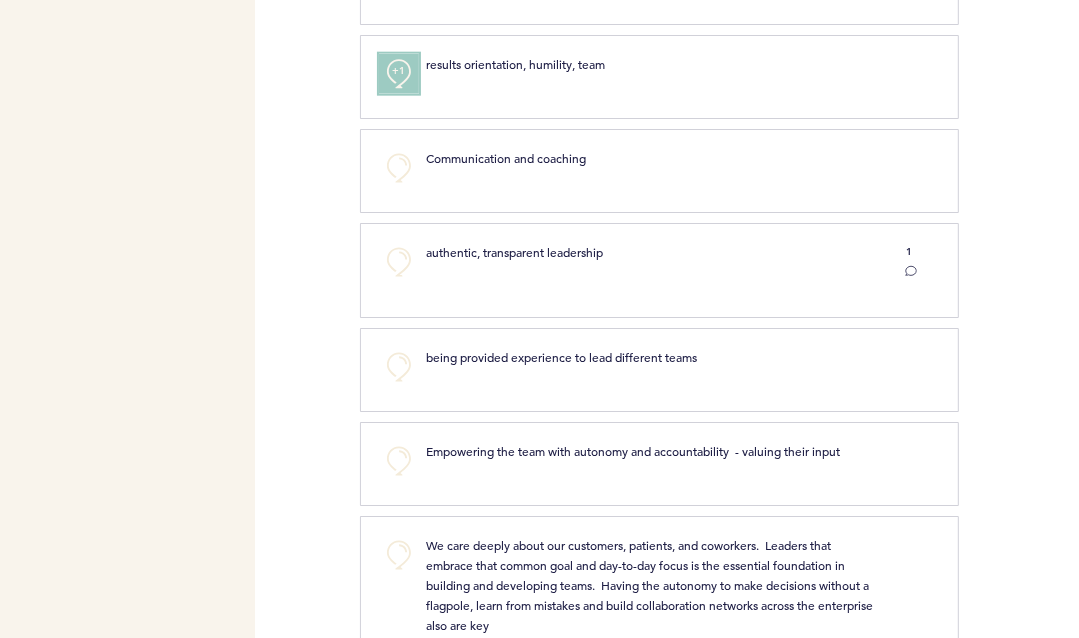 click on "+1" at bounding box center [399, 71] 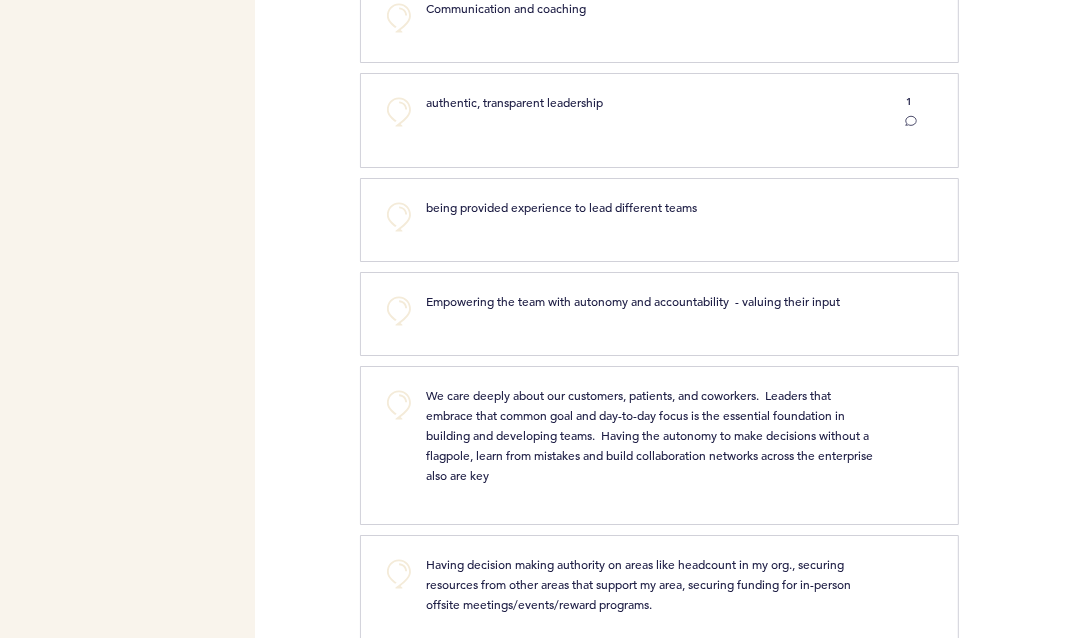 scroll, scrollTop: 2200, scrollLeft: 0, axis: vertical 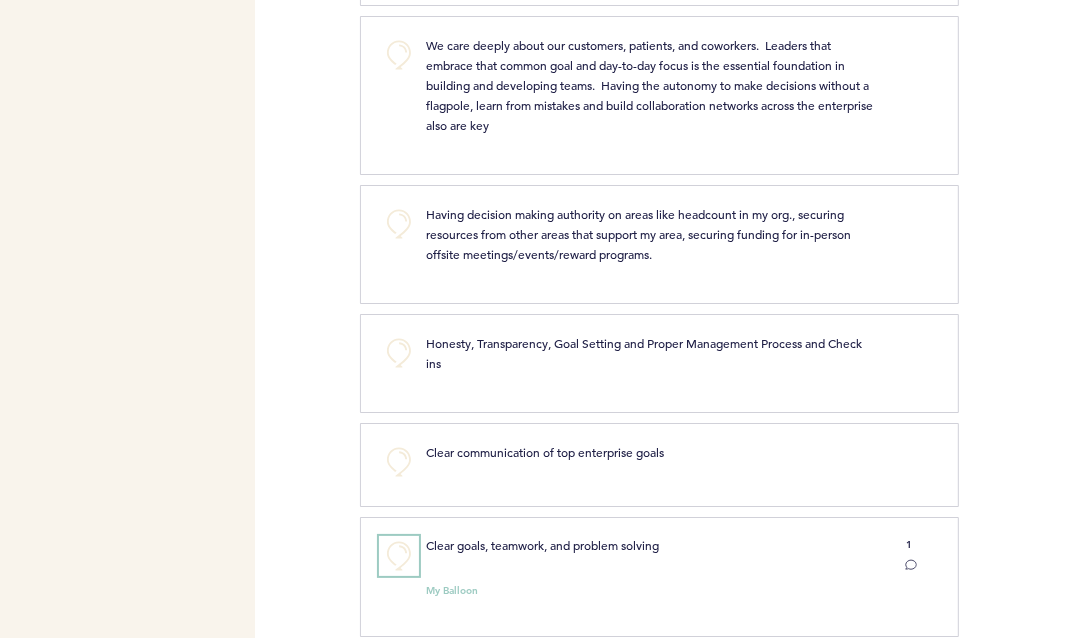 click on "+0" at bounding box center (399, 556) 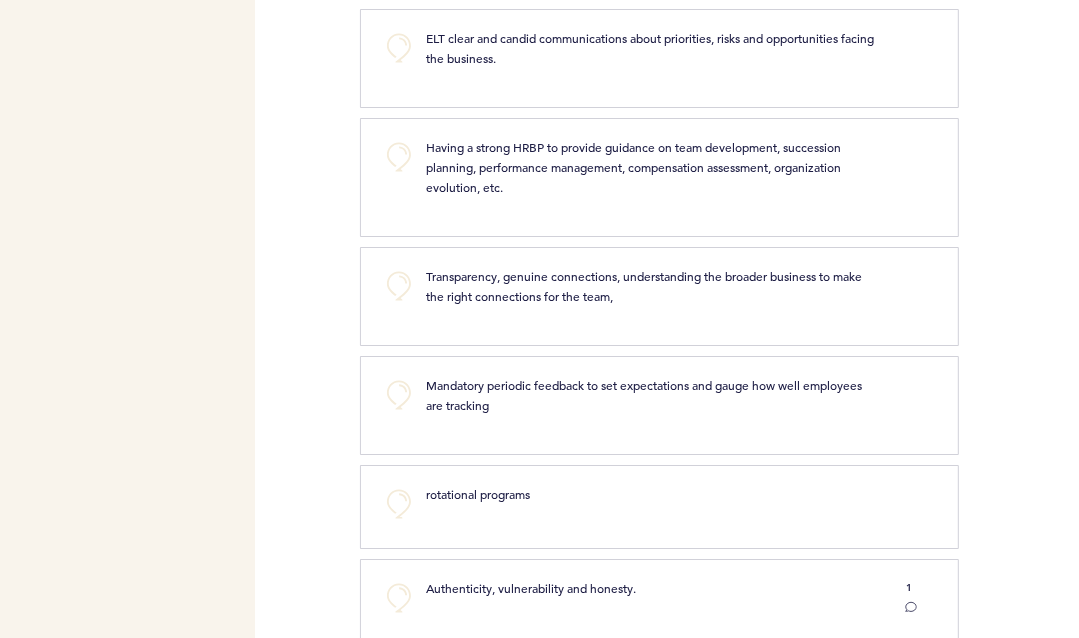 scroll, scrollTop: 1149, scrollLeft: 0, axis: vertical 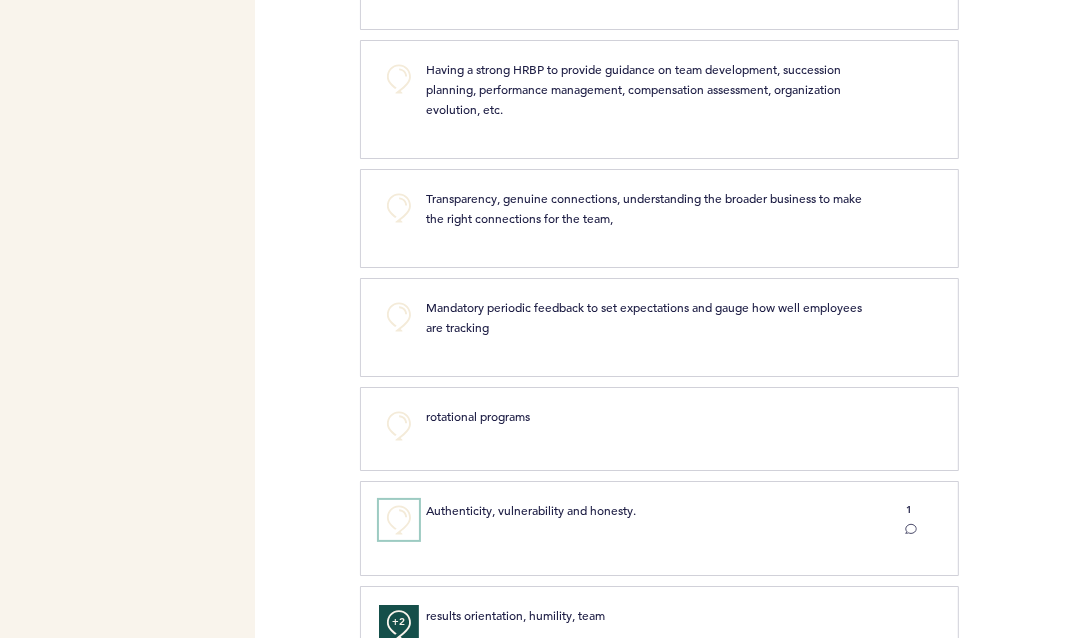 click on "+0" at bounding box center (399, 520) 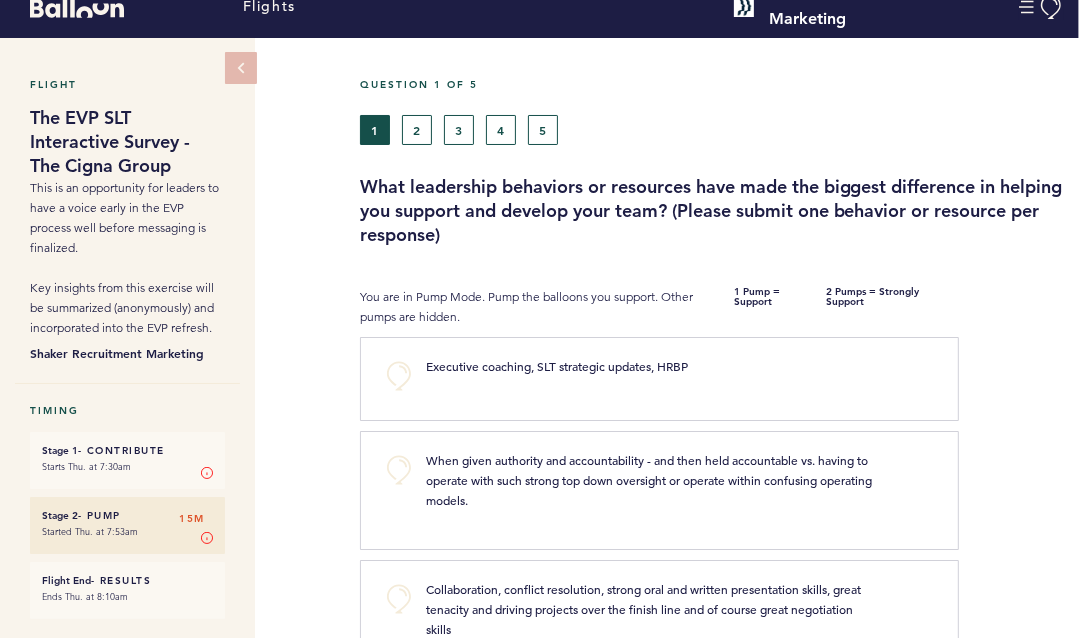 scroll, scrollTop: 0, scrollLeft: 0, axis: both 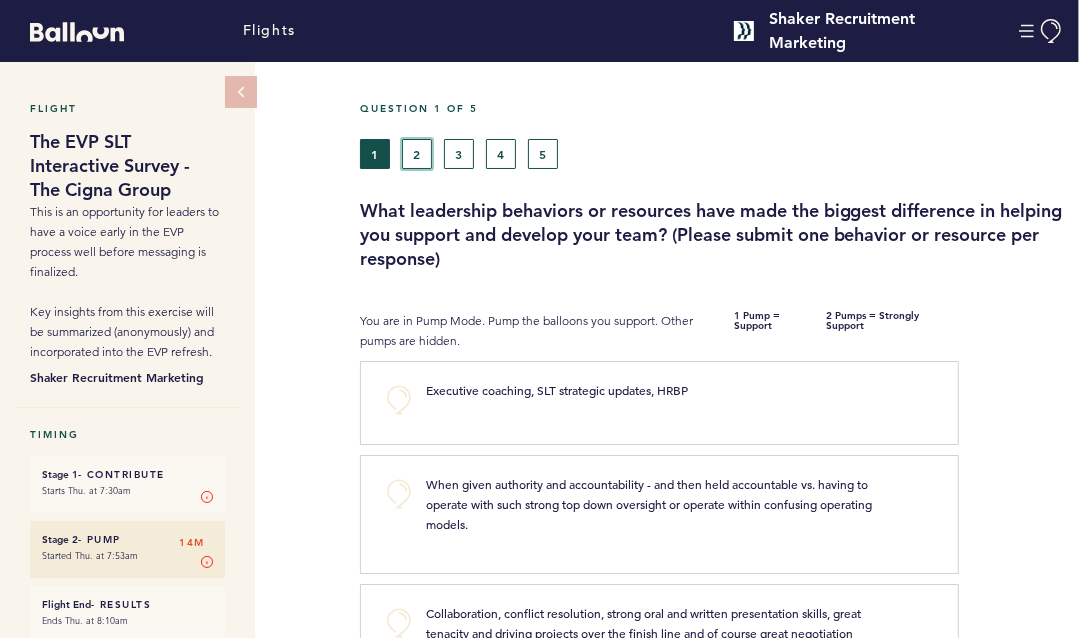 click on "2" at bounding box center [417, 154] 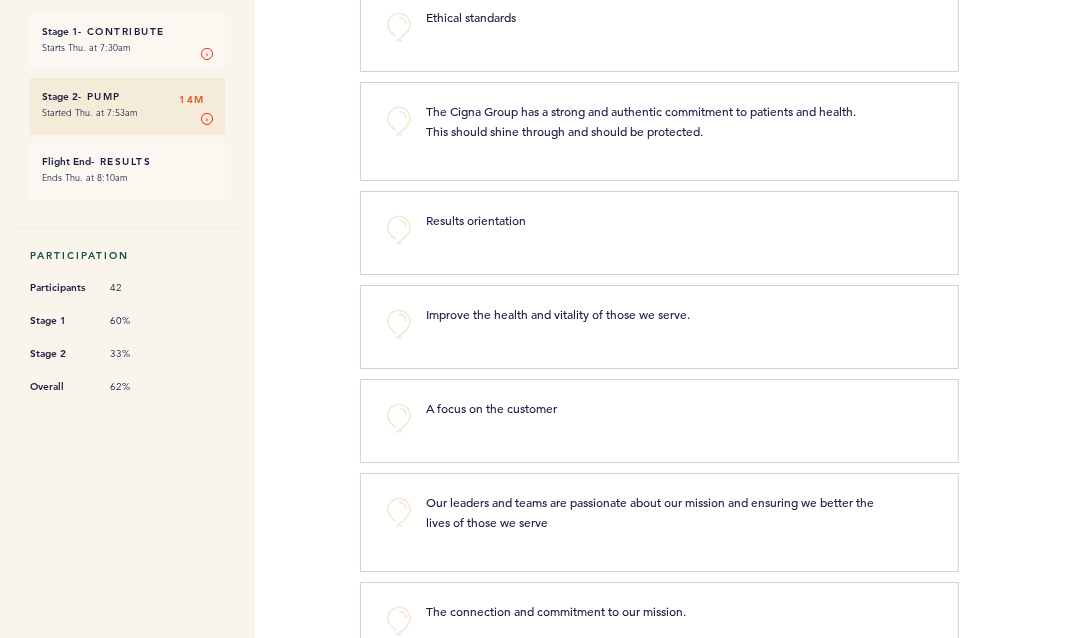 scroll, scrollTop: 500, scrollLeft: 0, axis: vertical 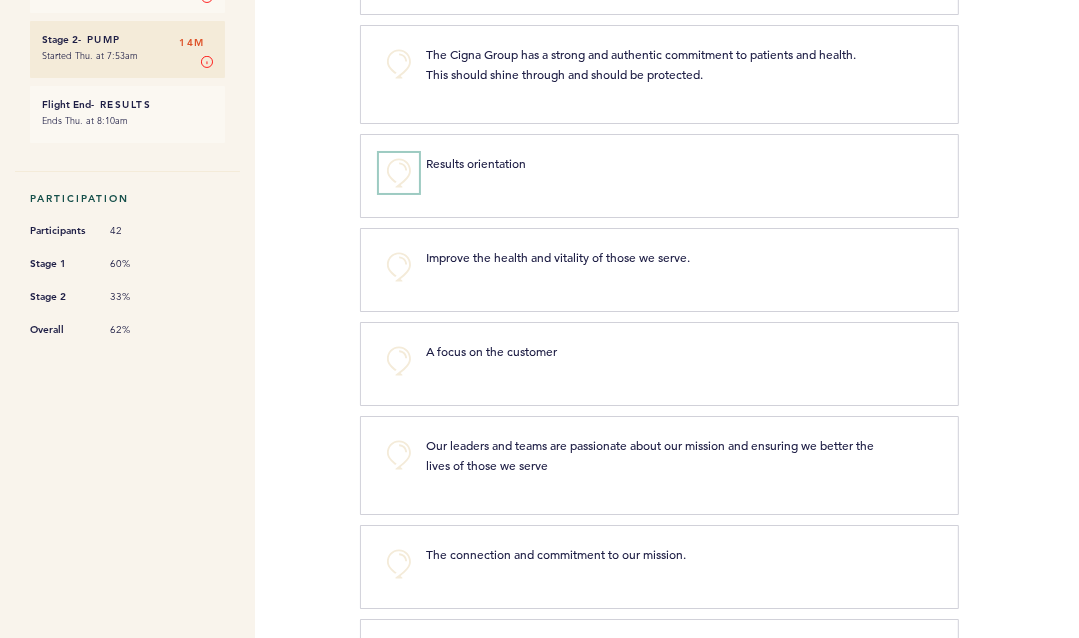 click on "+0" at bounding box center (399, 173) 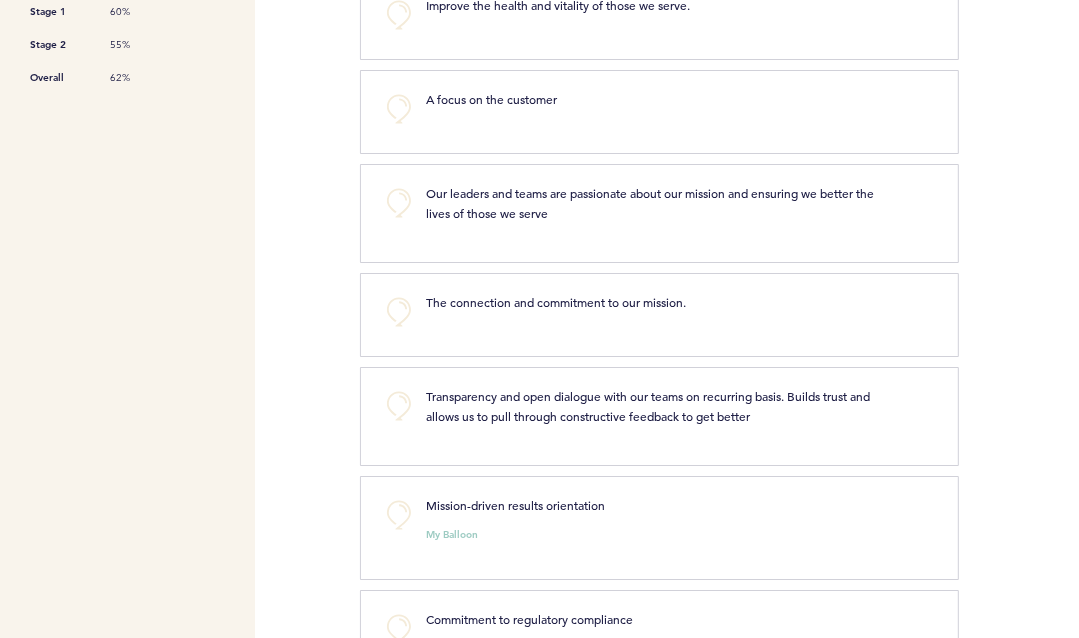 scroll, scrollTop: 900, scrollLeft: 0, axis: vertical 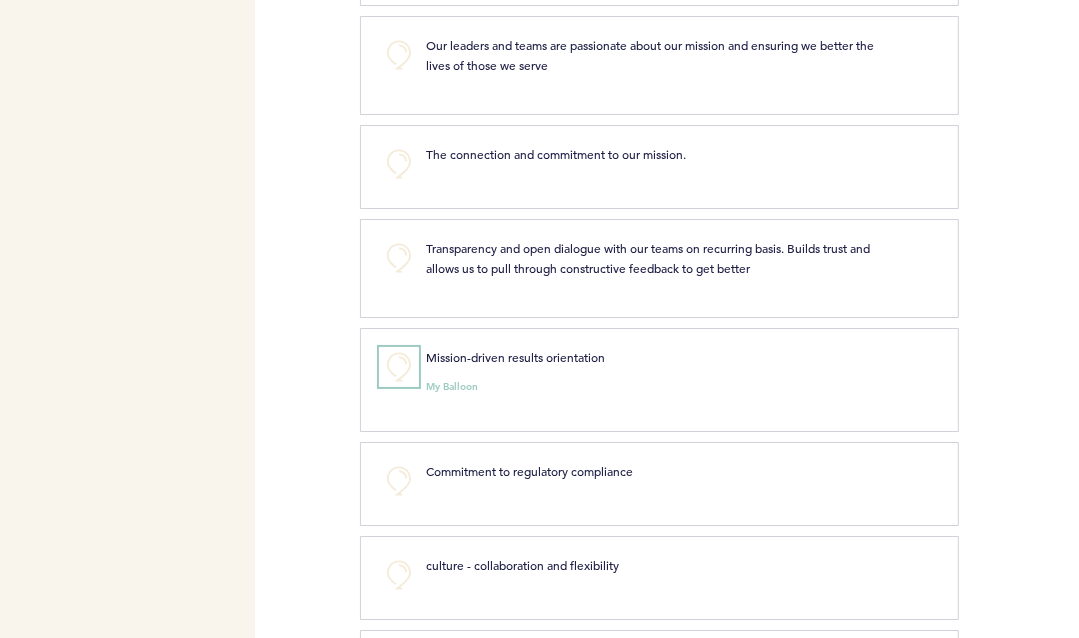 click on "+0" at bounding box center [399, 367] 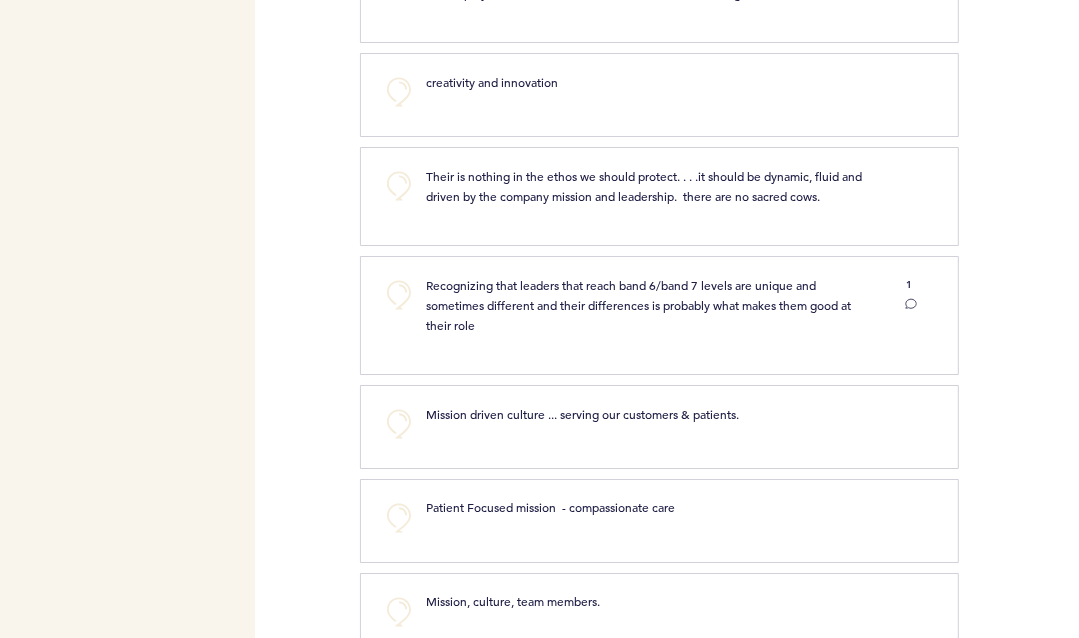 scroll, scrollTop: 2237, scrollLeft: 0, axis: vertical 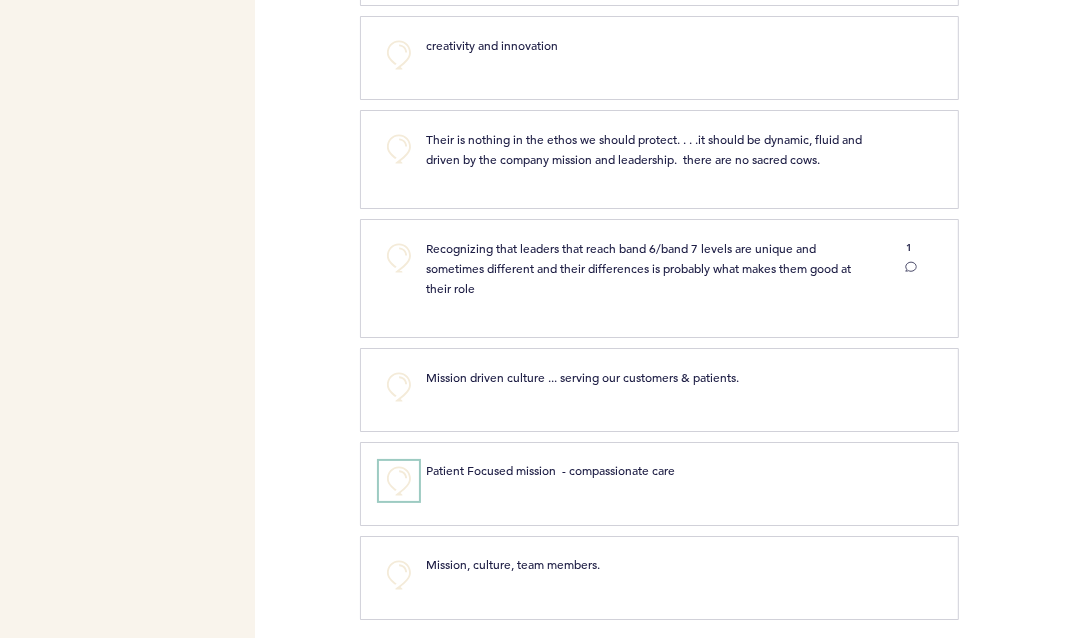 click on "+0" at bounding box center (399, 481) 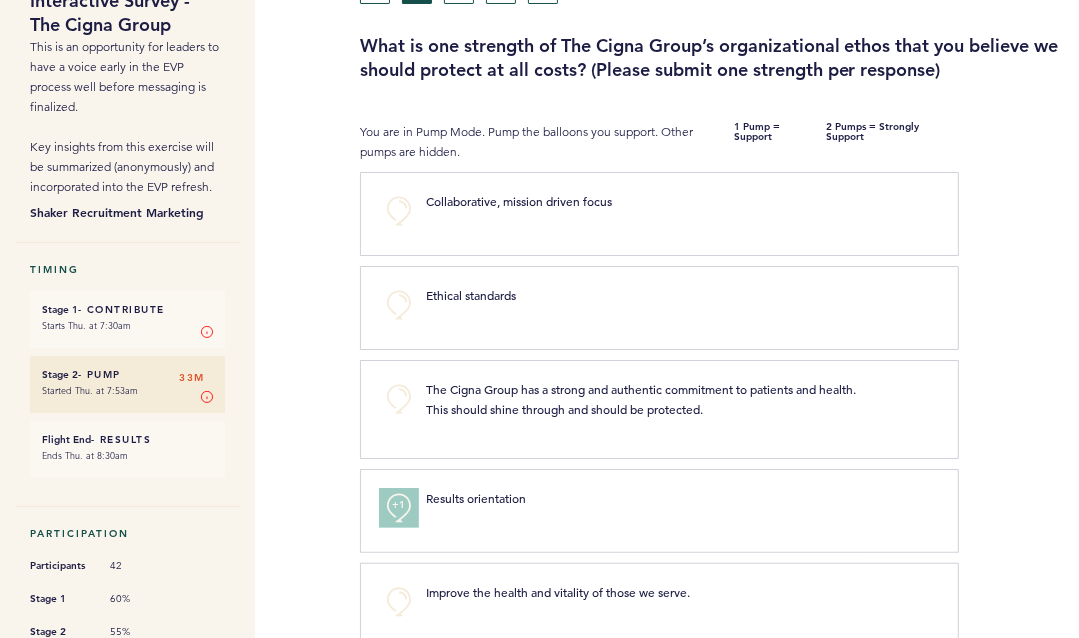 scroll, scrollTop: 0, scrollLeft: 0, axis: both 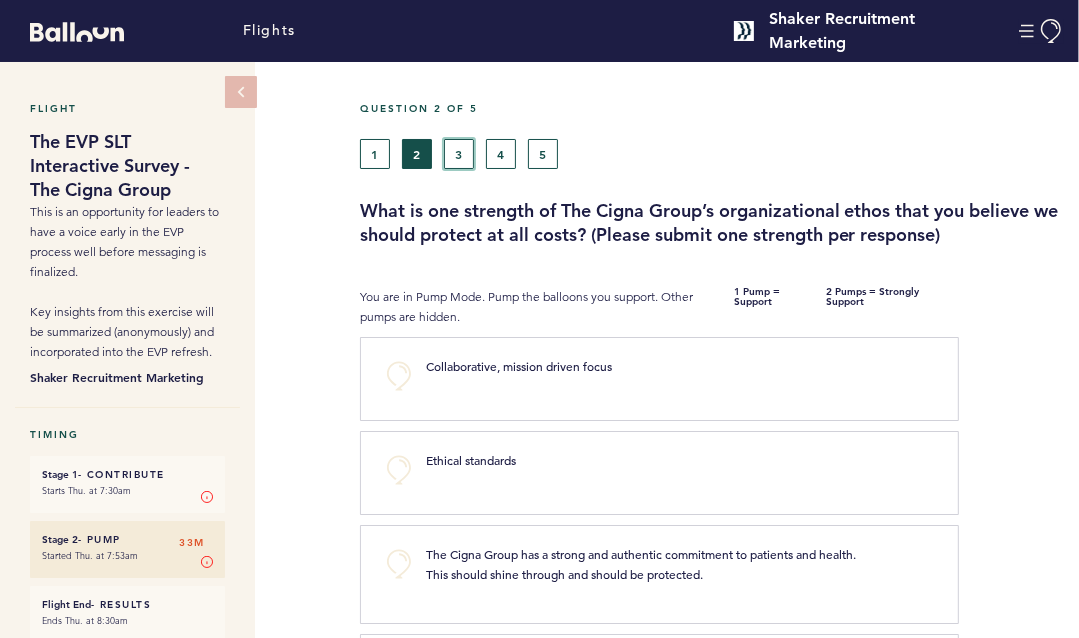 click on "3" at bounding box center [459, 154] 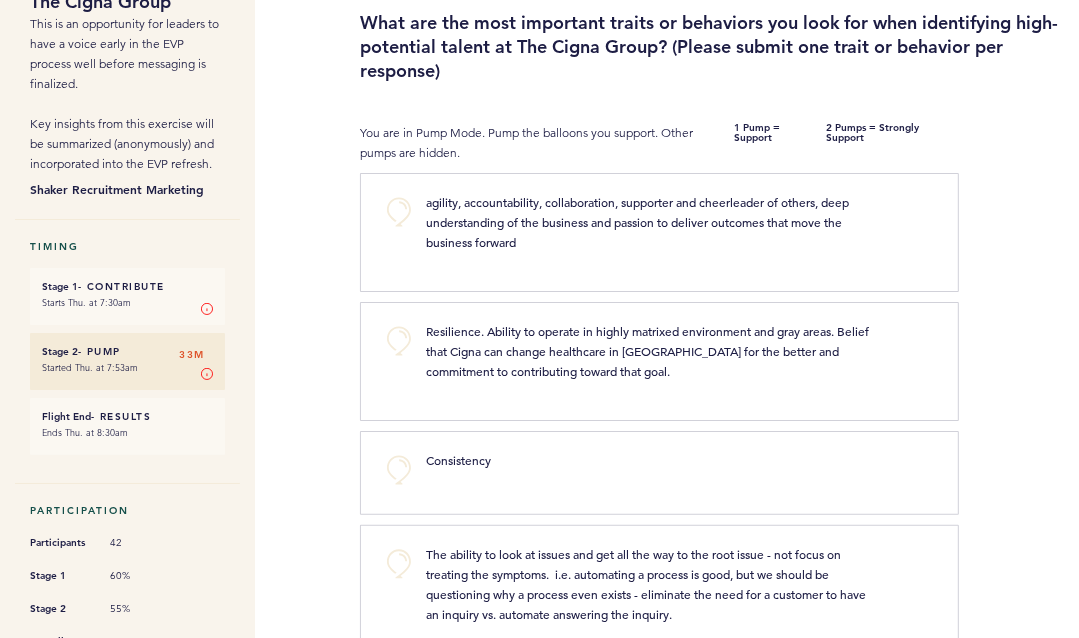 scroll, scrollTop: 200, scrollLeft: 0, axis: vertical 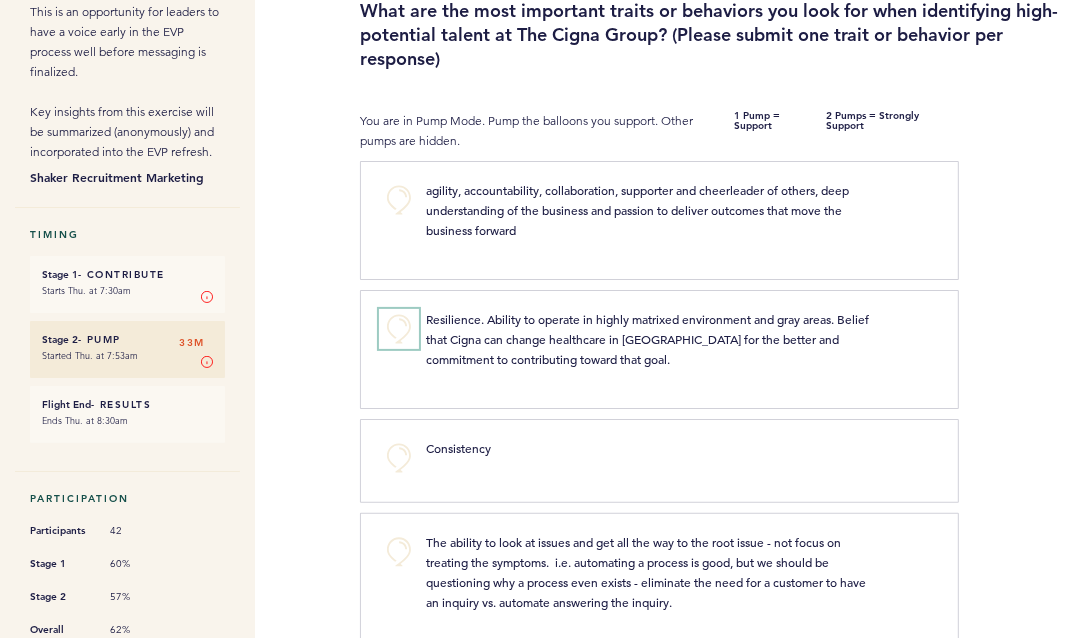 click on "+0" at bounding box center [399, 329] 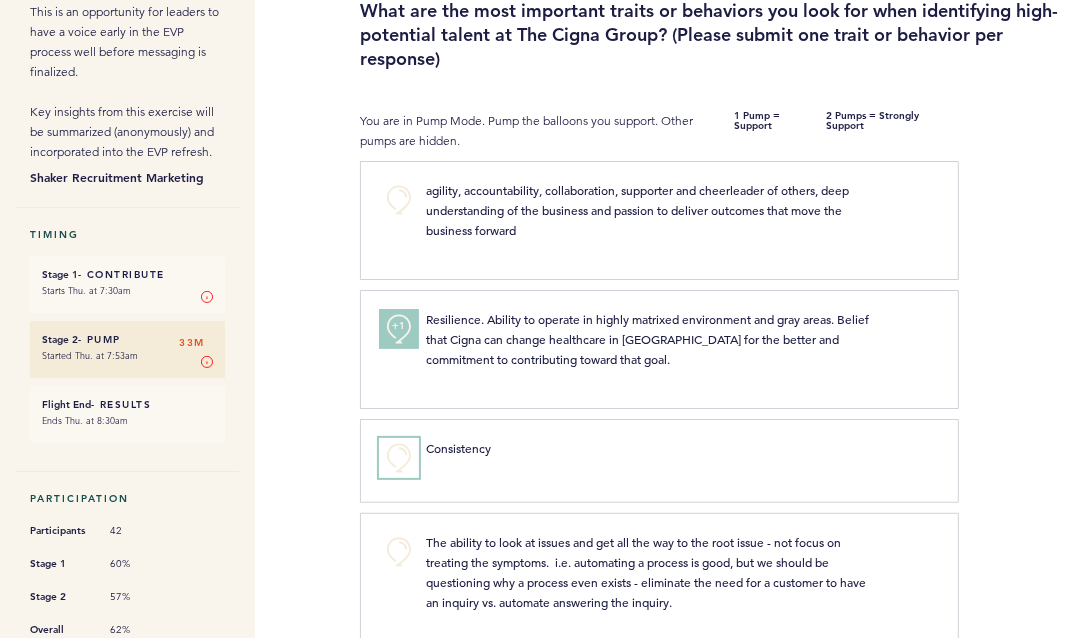 click on "+0" at bounding box center [399, 458] 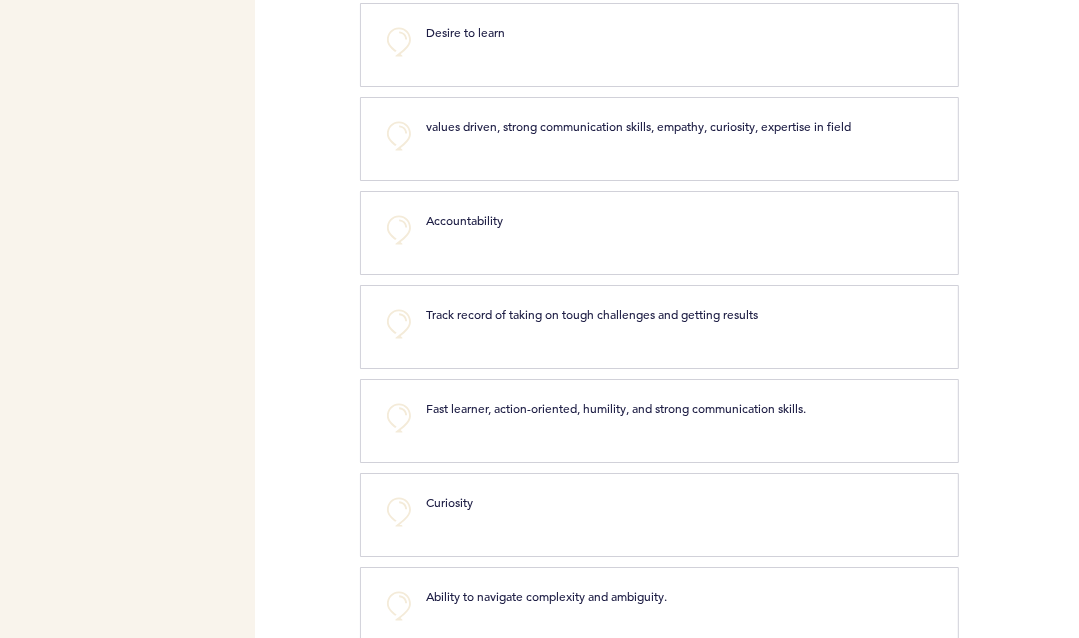 scroll, scrollTop: 1000, scrollLeft: 0, axis: vertical 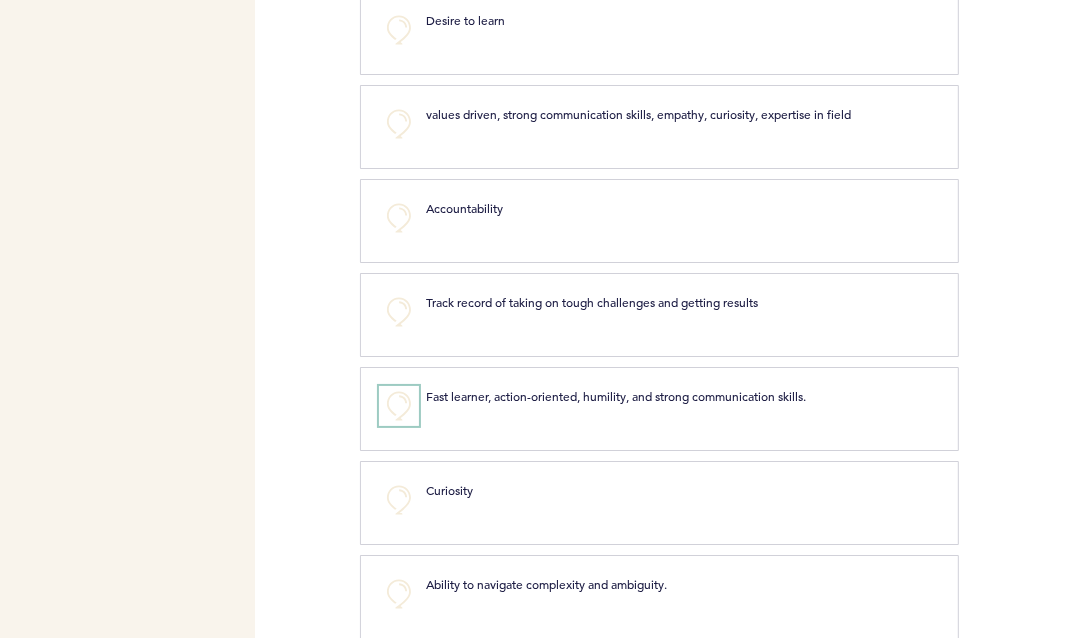 click on "+0" at bounding box center (399, 406) 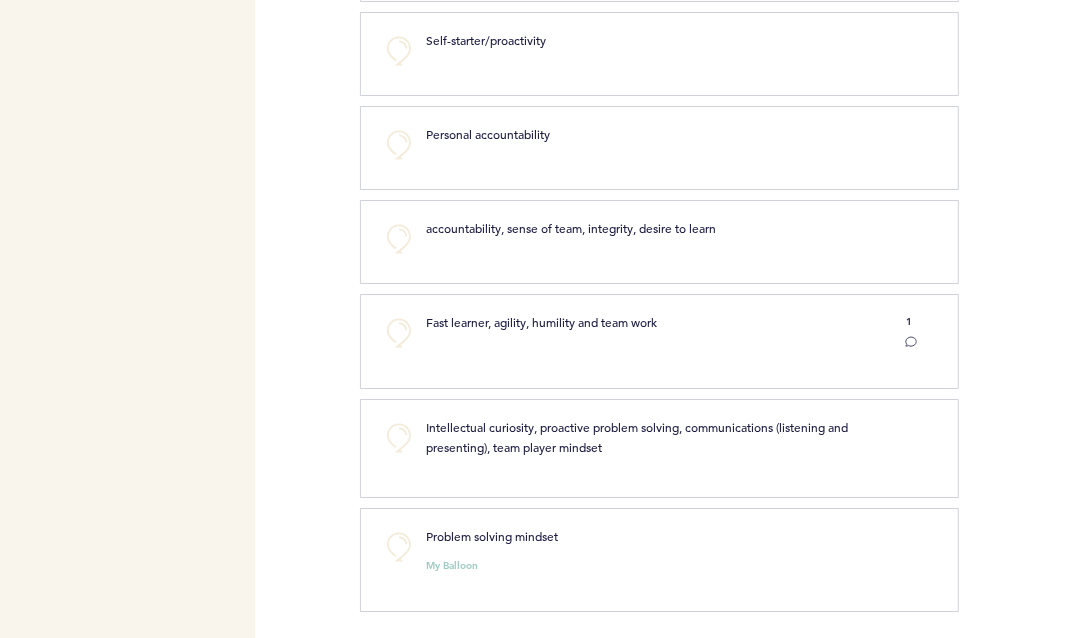 scroll, scrollTop: 2692, scrollLeft: 0, axis: vertical 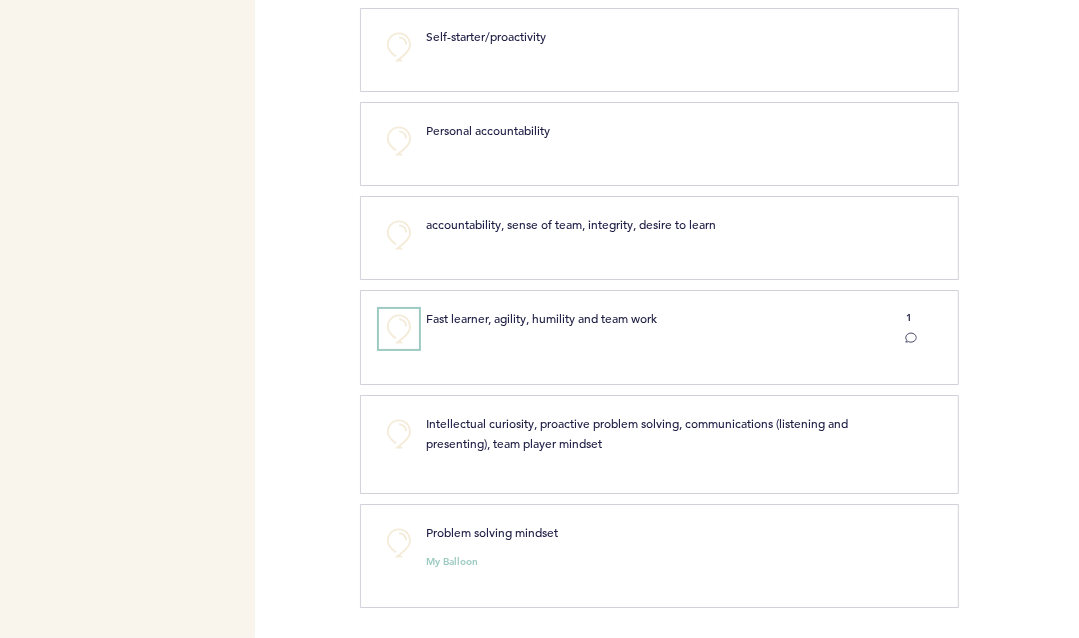 click on "+0" at bounding box center (399, 329) 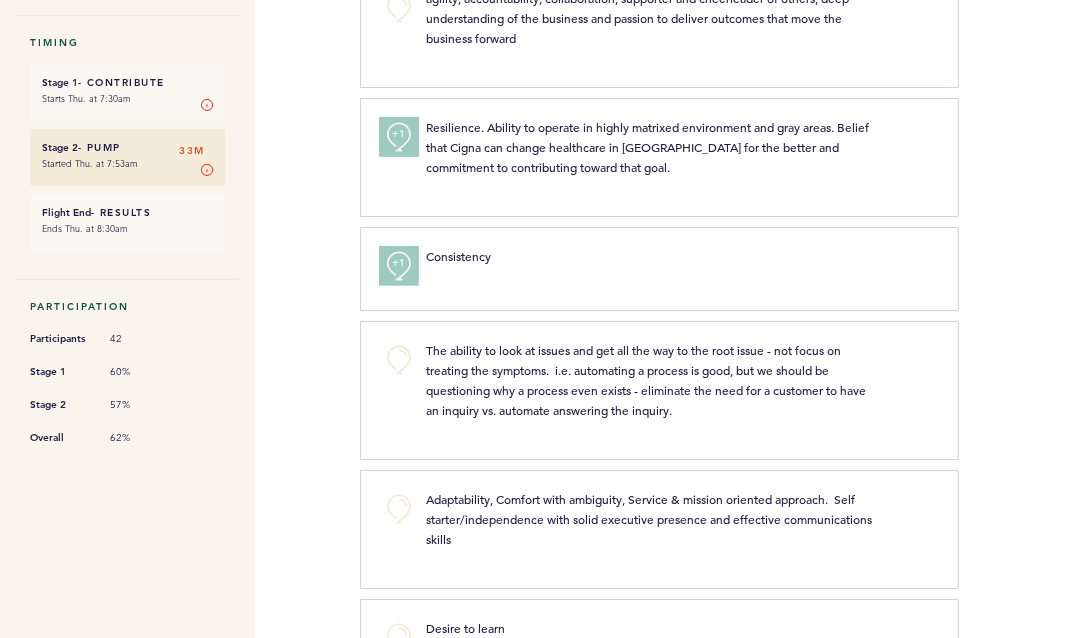scroll, scrollTop: 0, scrollLeft: 0, axis: both 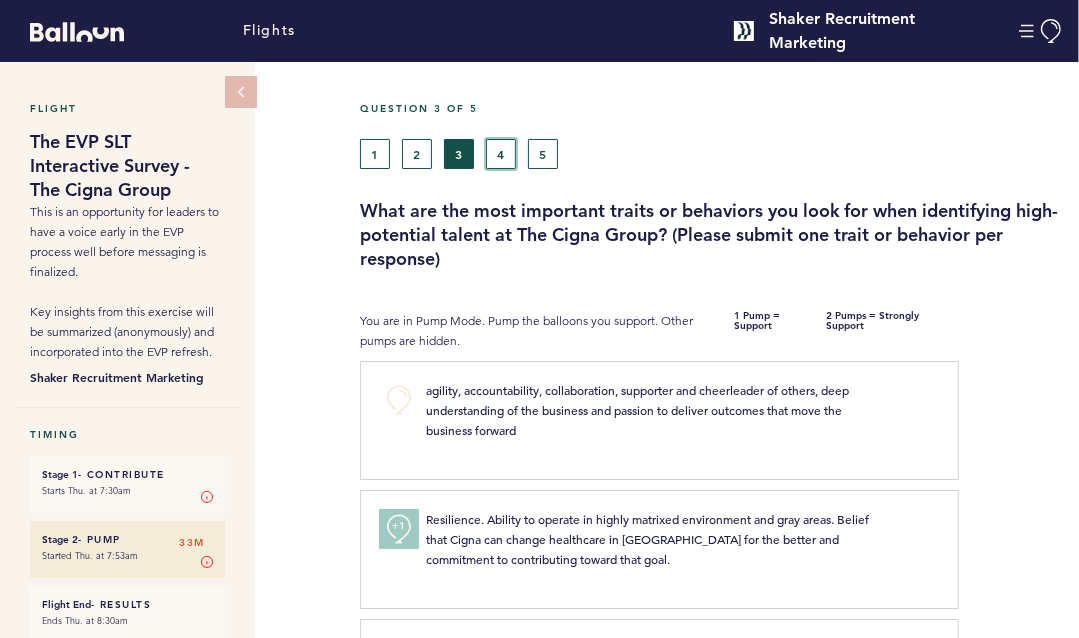 click on "4" at bounding box center (501, 154) 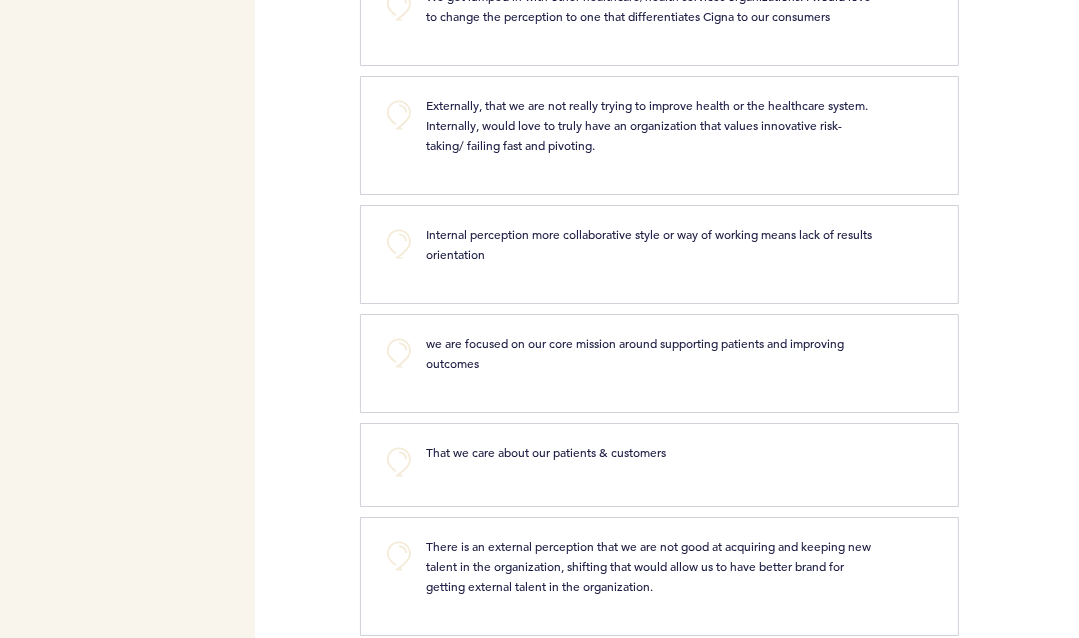 scroll, scrollTop: 1300, scrollLeft: 0, axis: vertical 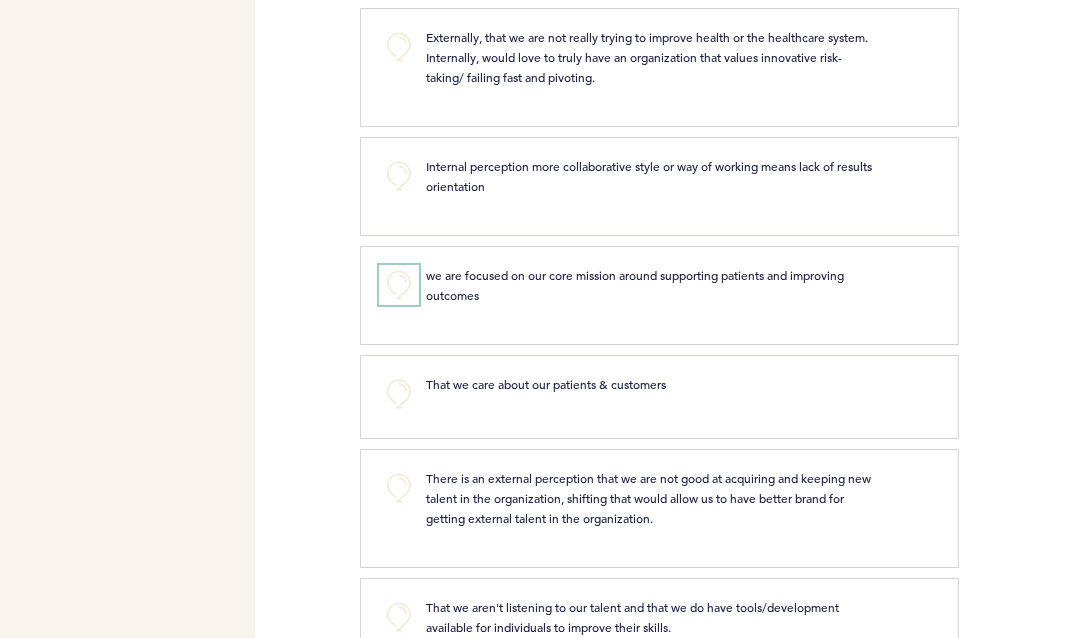 click on "+0" at bounding box center [399, 285] 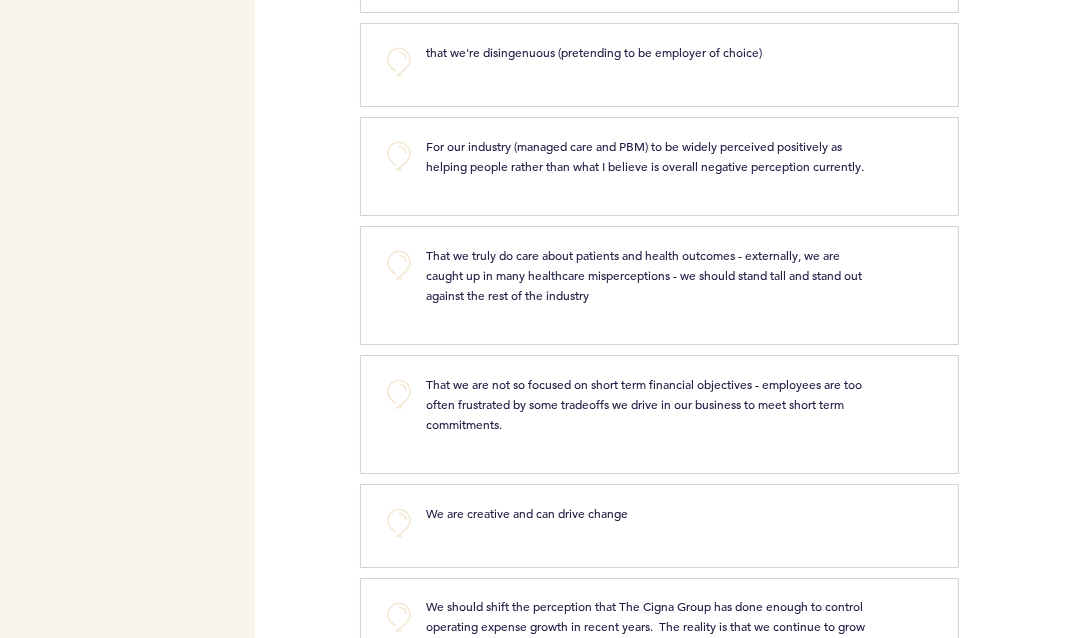 scroll, scrollTop: 2200, scrollLeft: 0, axis: vertical 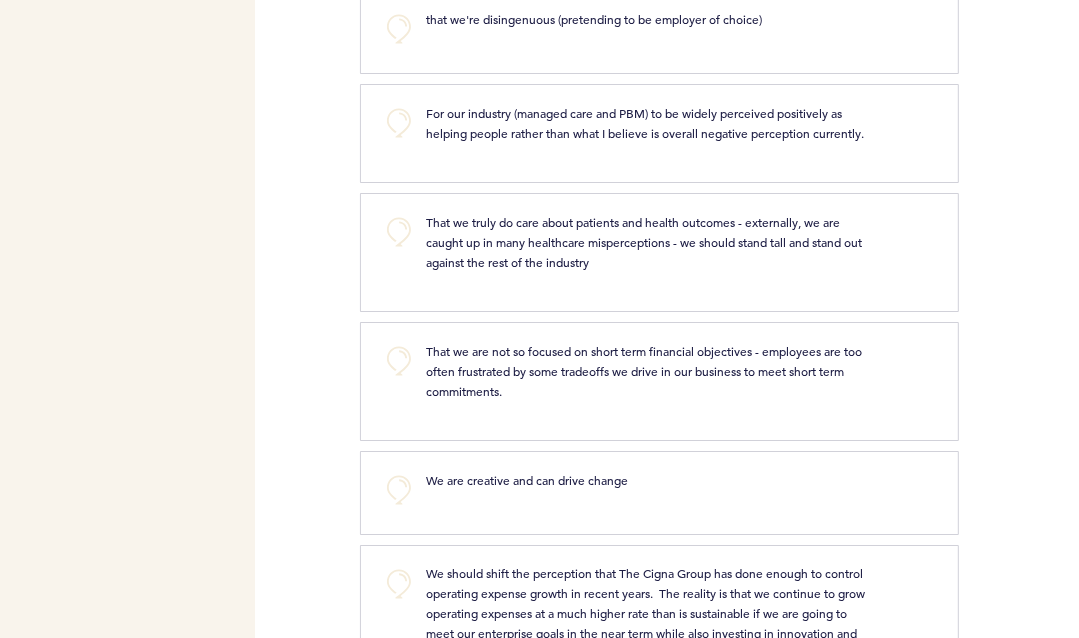 click on "+0 That we truly do care about patients and health outcomes - externally, we are caught up in many healthcare misperceptions - we should stand tall and stand out against the rest of the industry  clear   submit" at bounding box center [659, 252] 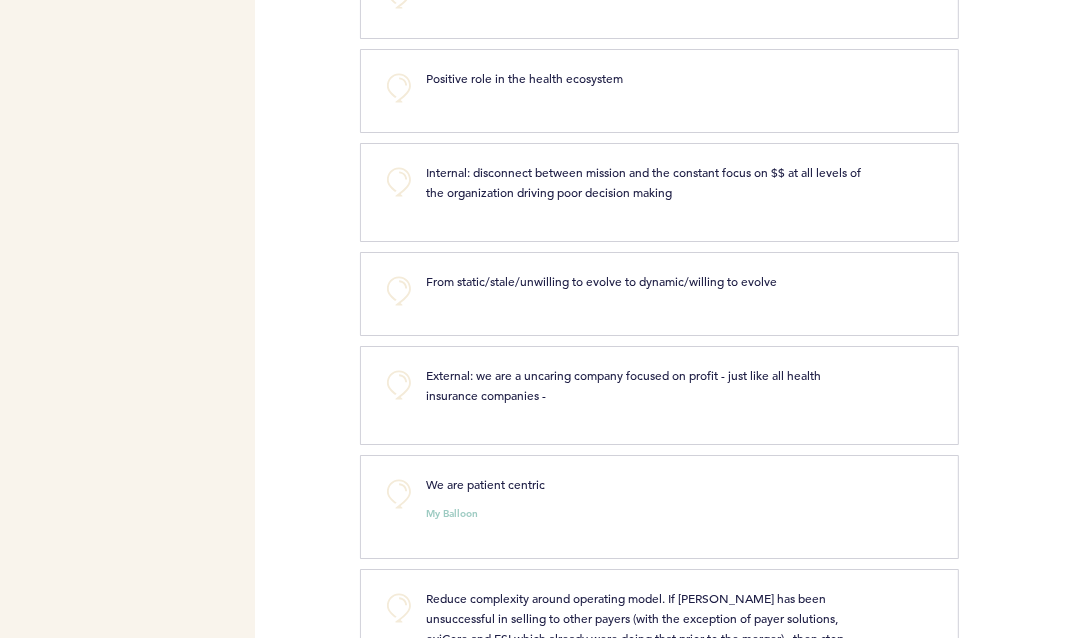 scroll, scrollTop: 3000, scrollLeft: 0, axis: vertical 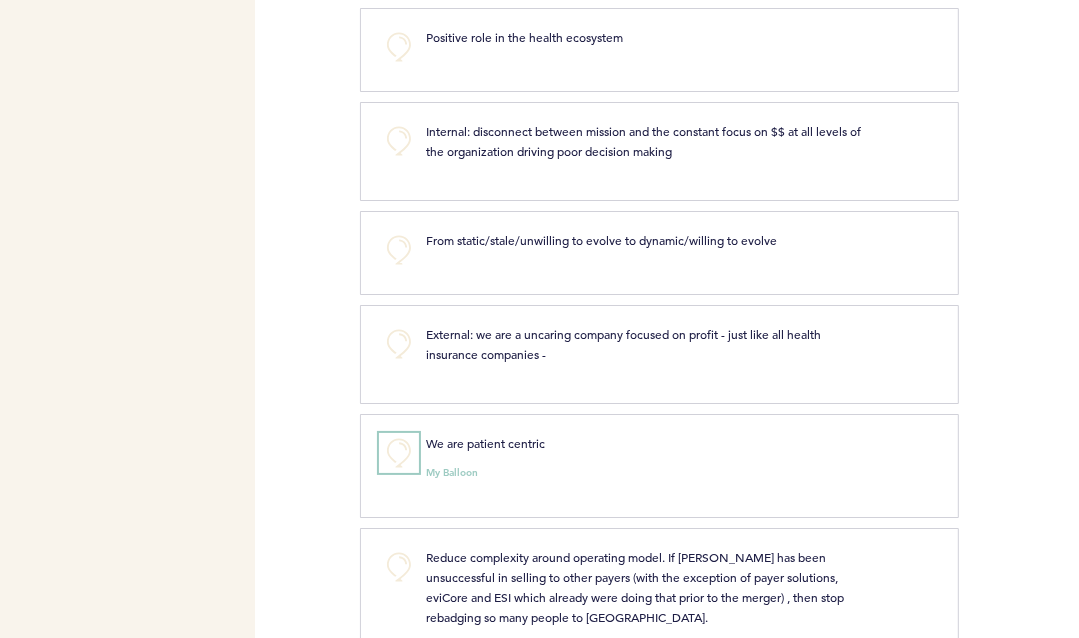 click on "+0" at bounding box center (399, 453) 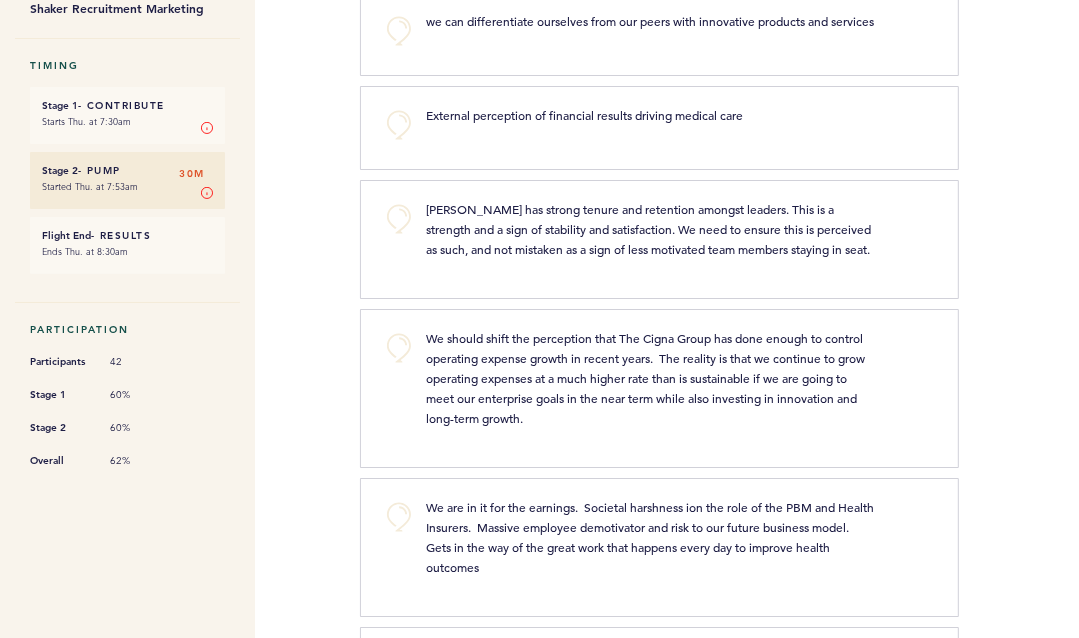 scroll, scrollTop: 0, scrollLeft: 0, axis: both 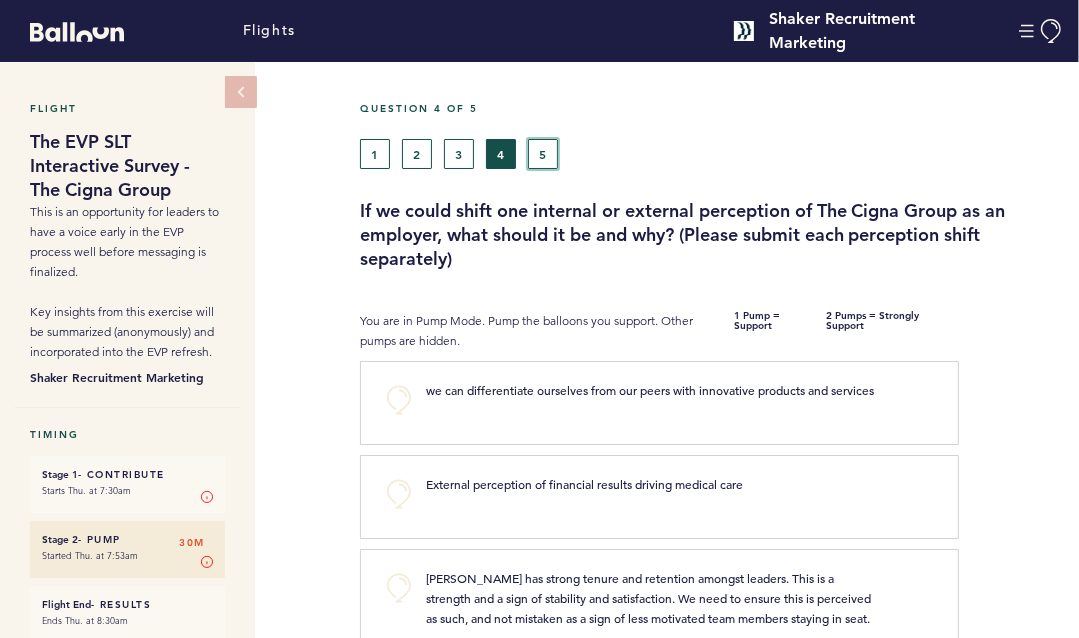 click on "5" at bounding box center [543, 154] 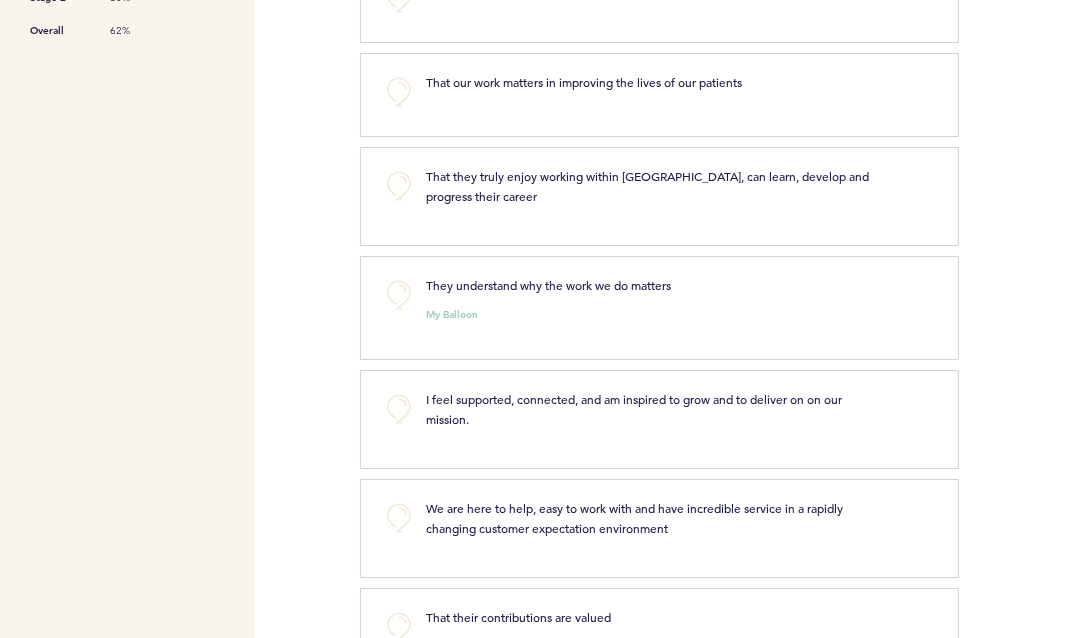 scroll, scrollTop: 800, scrollLeft: 0, axis: vertical 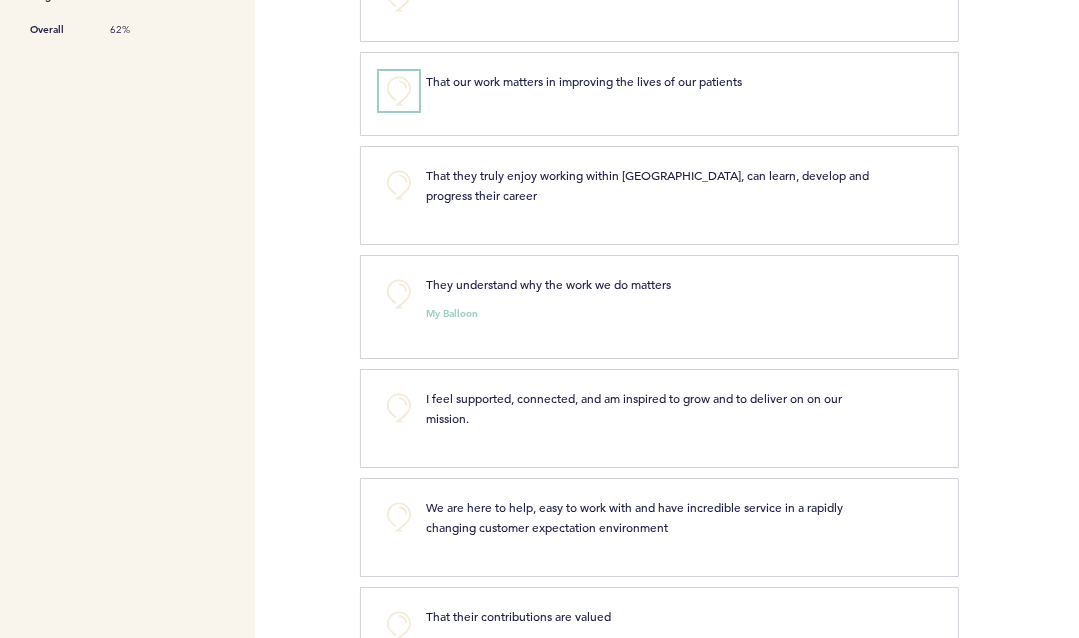 click on "+0" at bounding box center [399, 91] 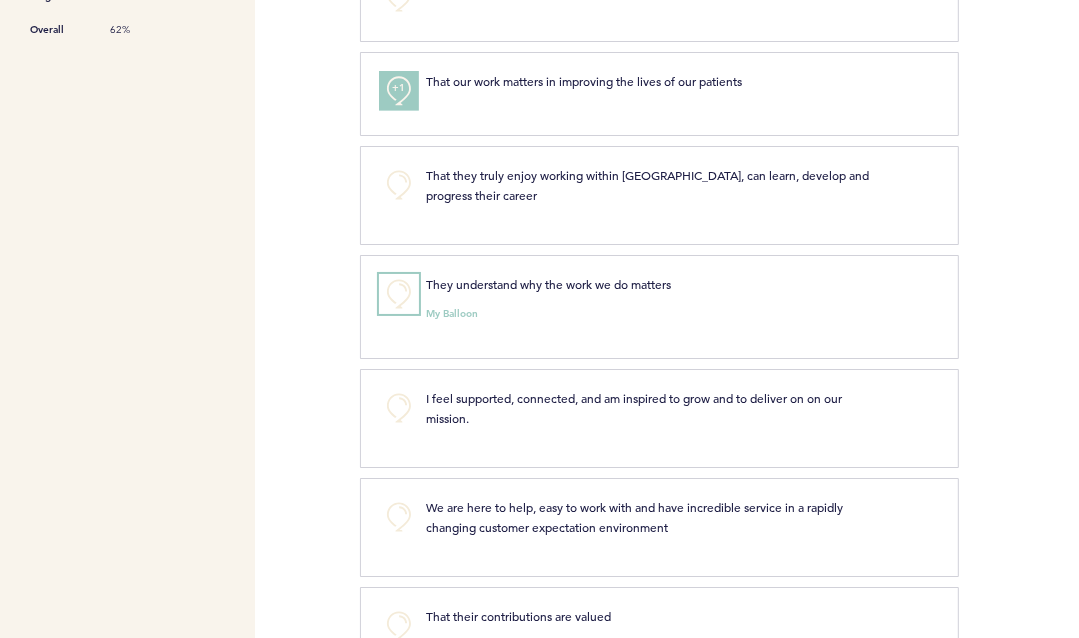 click on "+0" at bounding box center [399, 294] 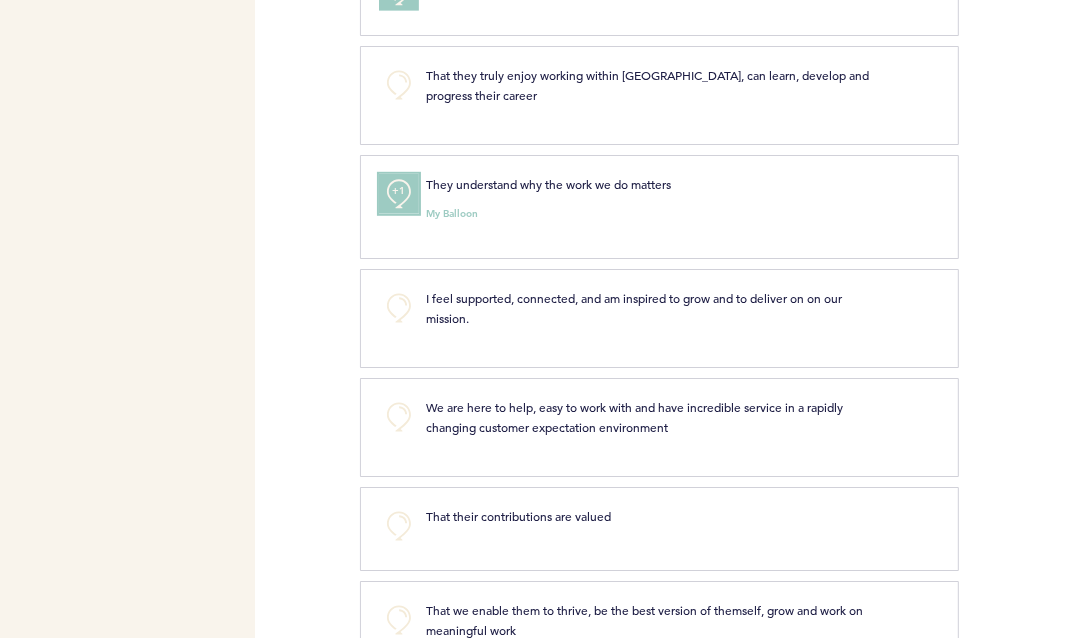 scroll, scrollTop: 1000, scrollLeft: 0, axis: vertical 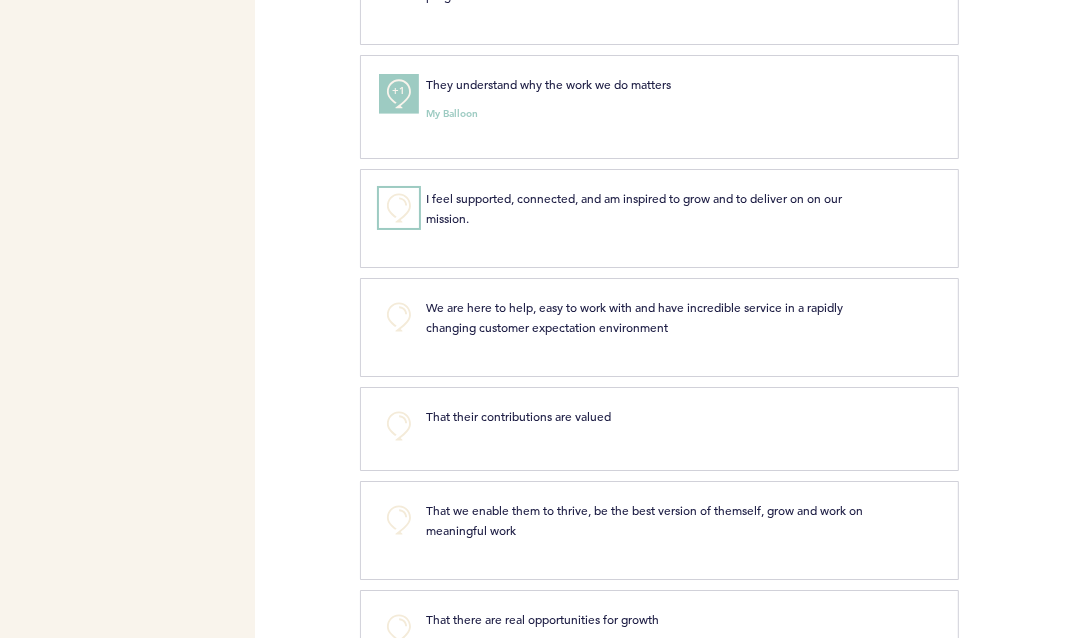 click on "+0" at bounding box center [399, 208] 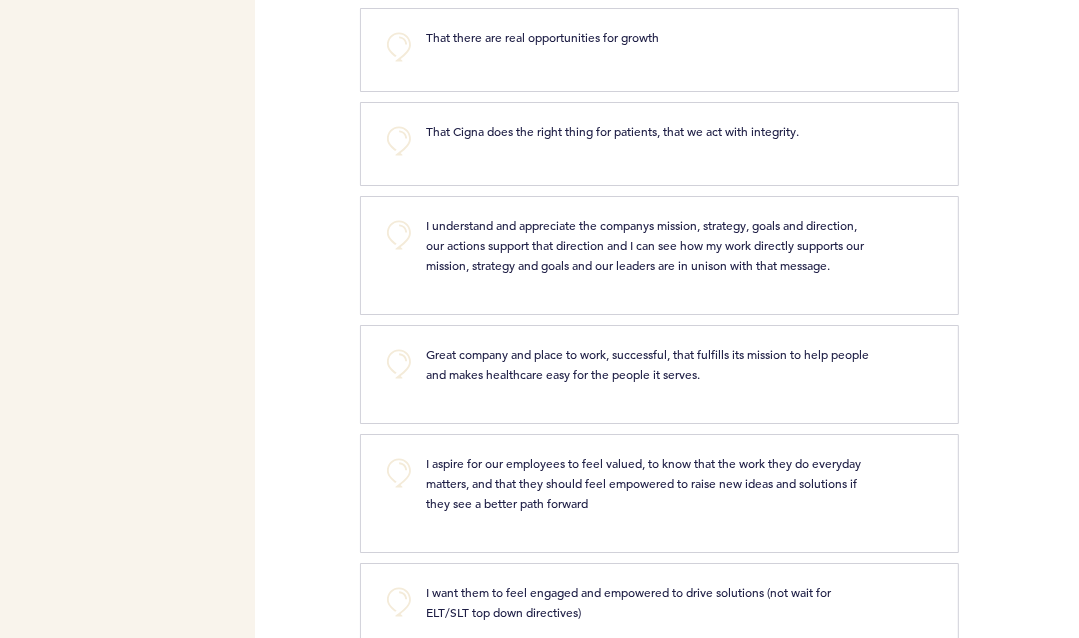 scroll, scrollTop: 1600, scrollLeft: 0, axis: vertical 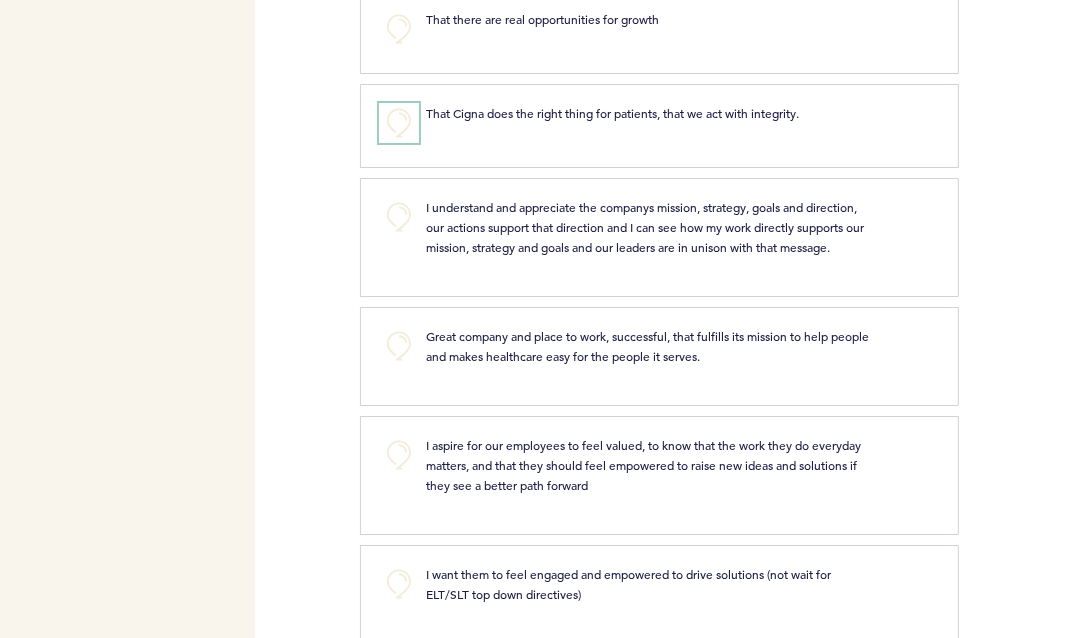 click on "+0" at bounding box center (399, 123) 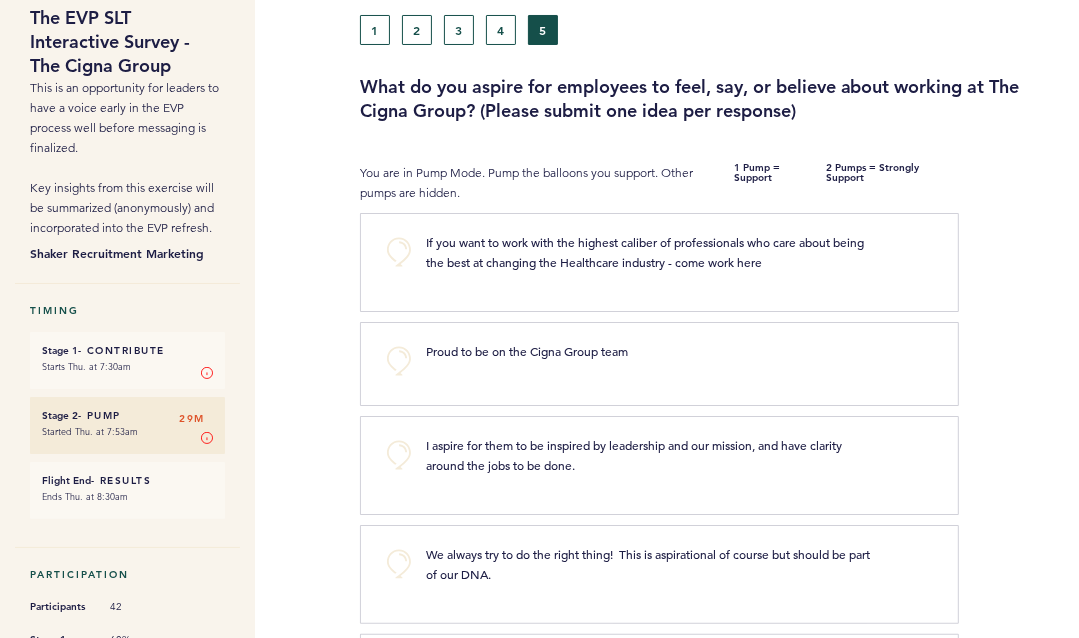 scroll, scrollTop: 0, scrollLeft: 0, axis: both 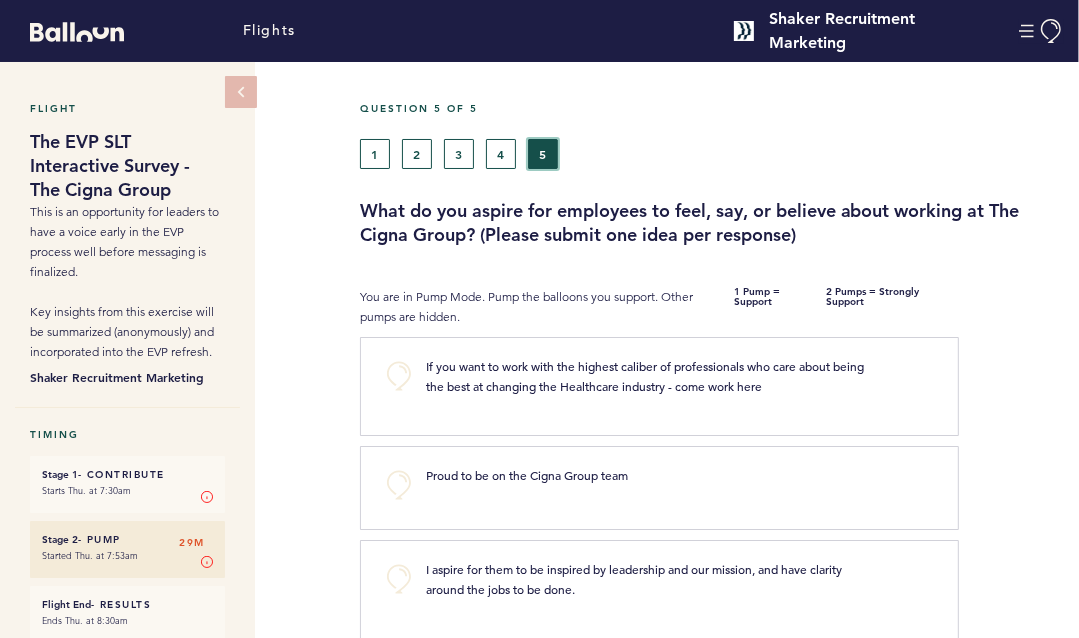 click on "5" at bounding box center (543, 154) 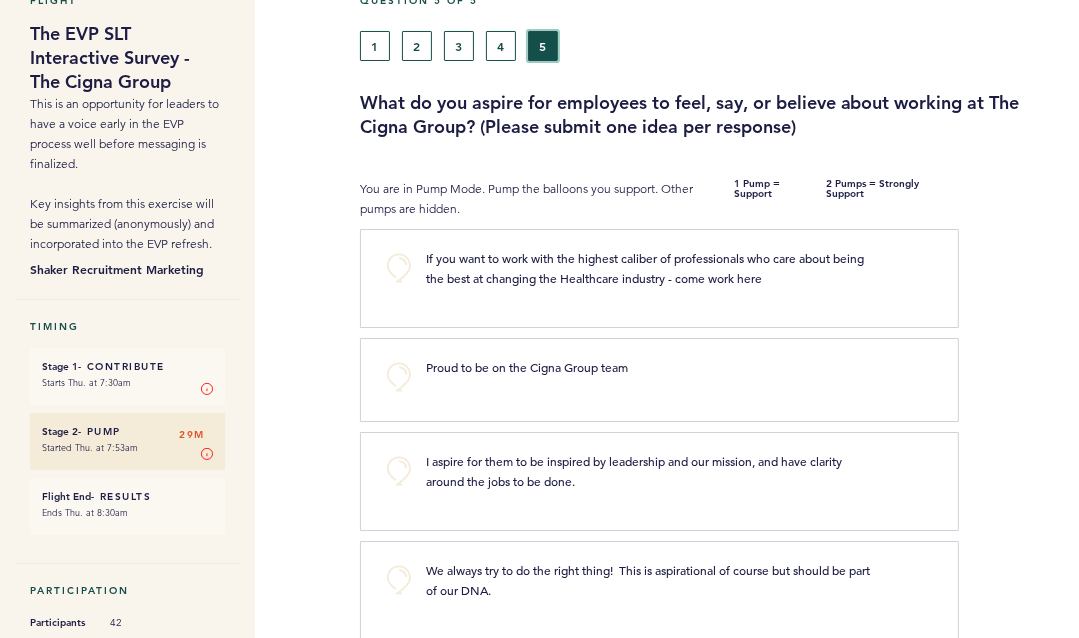 scroll, scrollTop: 0, scrollLeft: 0, axis: both 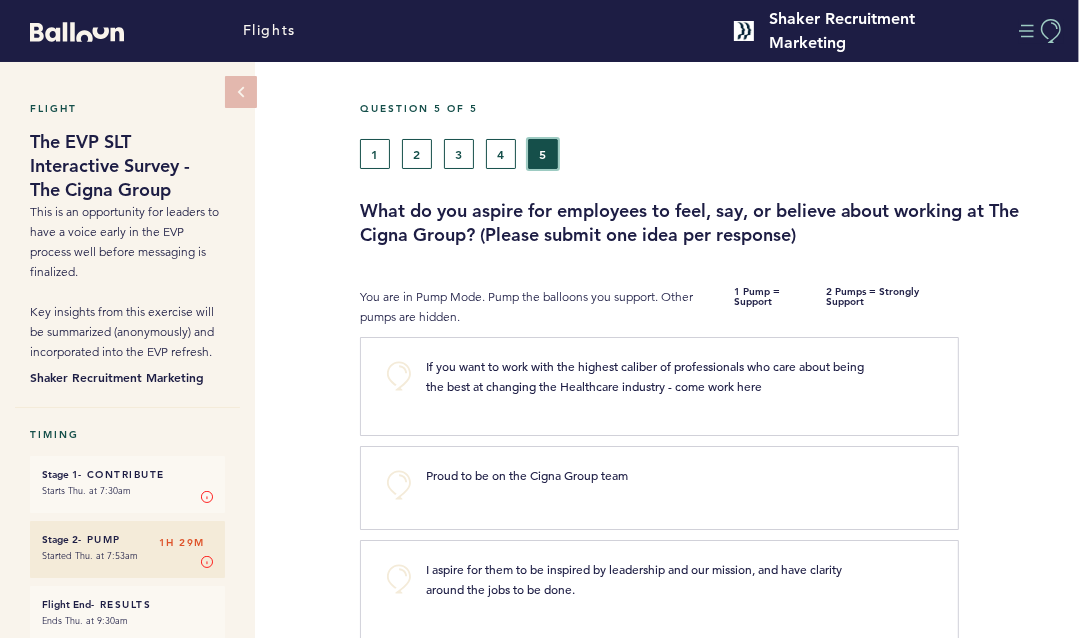 click at bounding box center (1041, 31) 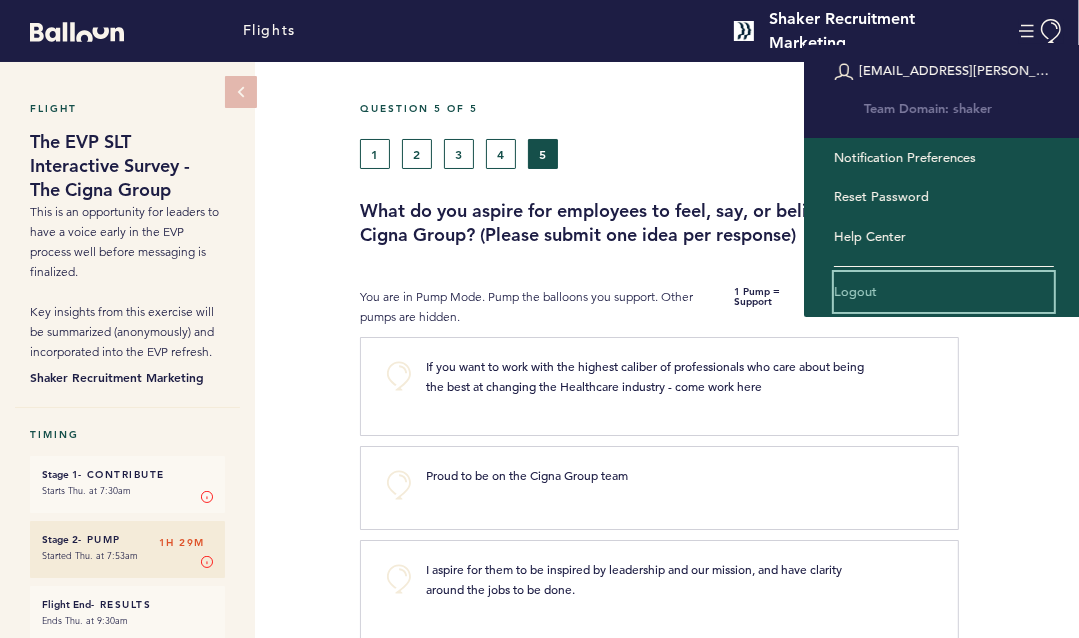 click on "Logout" at bounding box center (944, 292) 